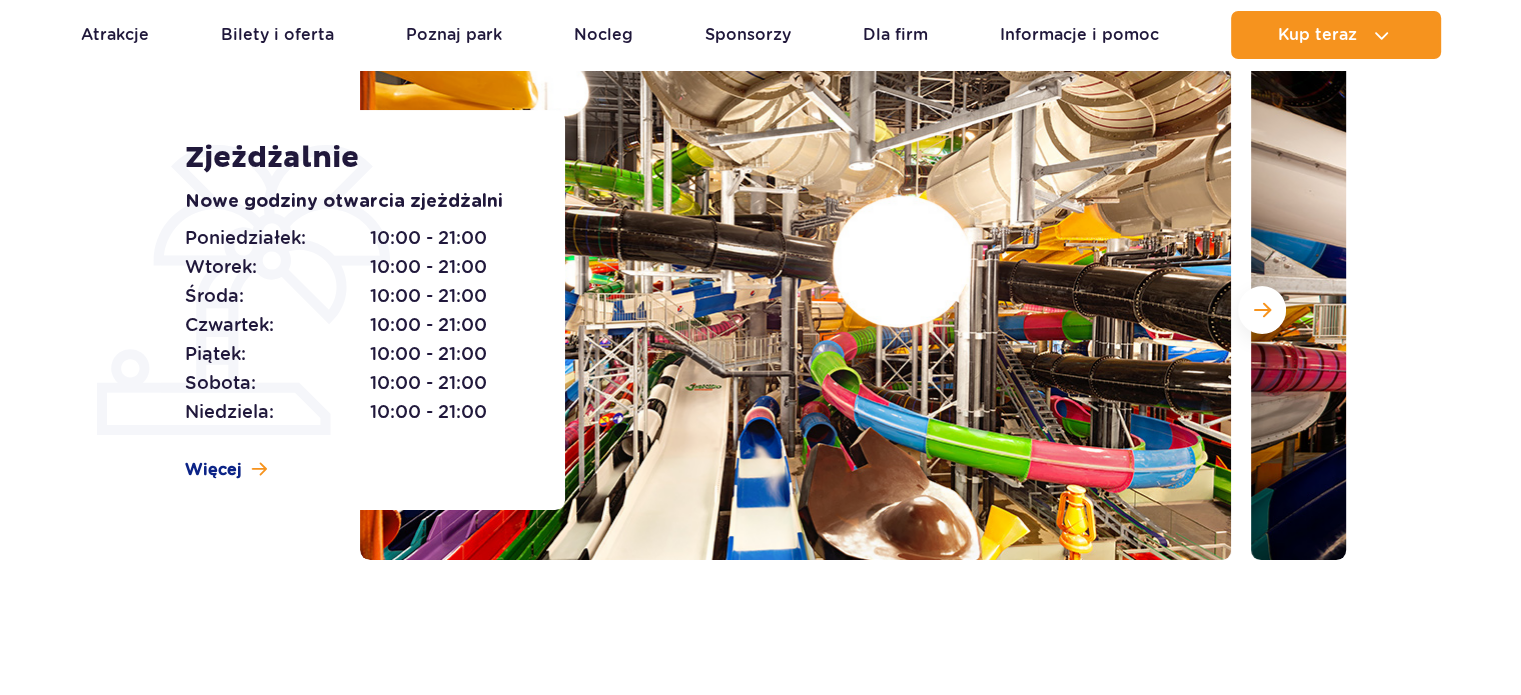 scroll, scrollTop: 300, scrollLeft: 0, axis: vertical 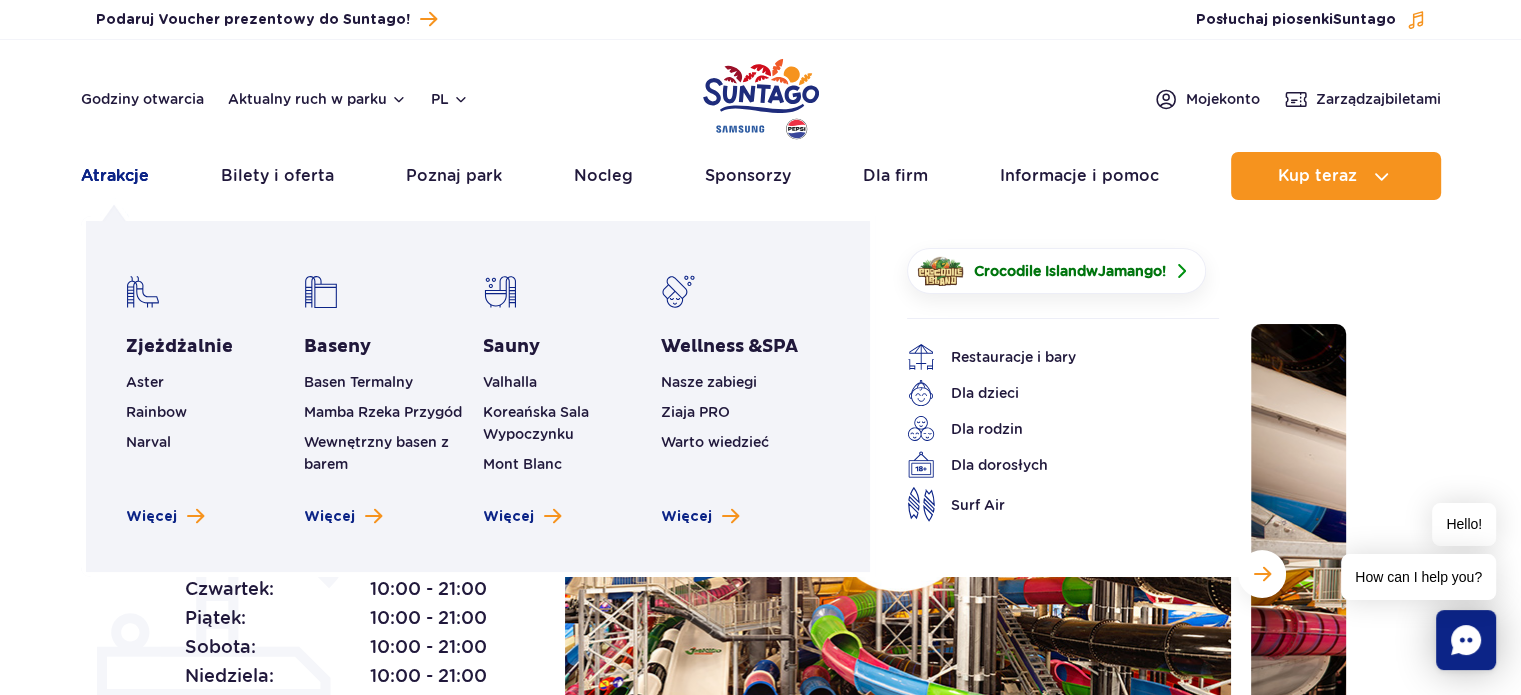 click on "Atrakcje" at bounding box center (115, 176) 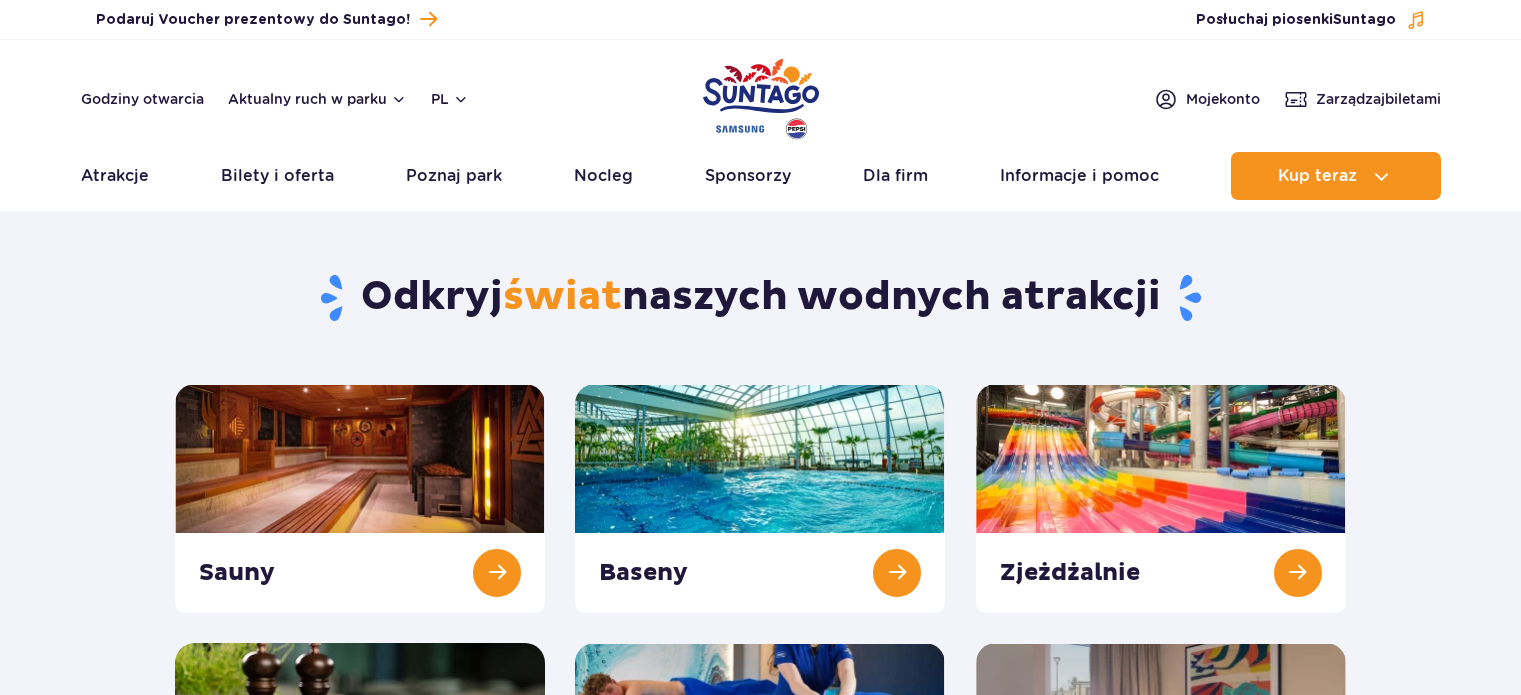 scroll, scrollTop: 0, scrollLeft: 0, axis: both 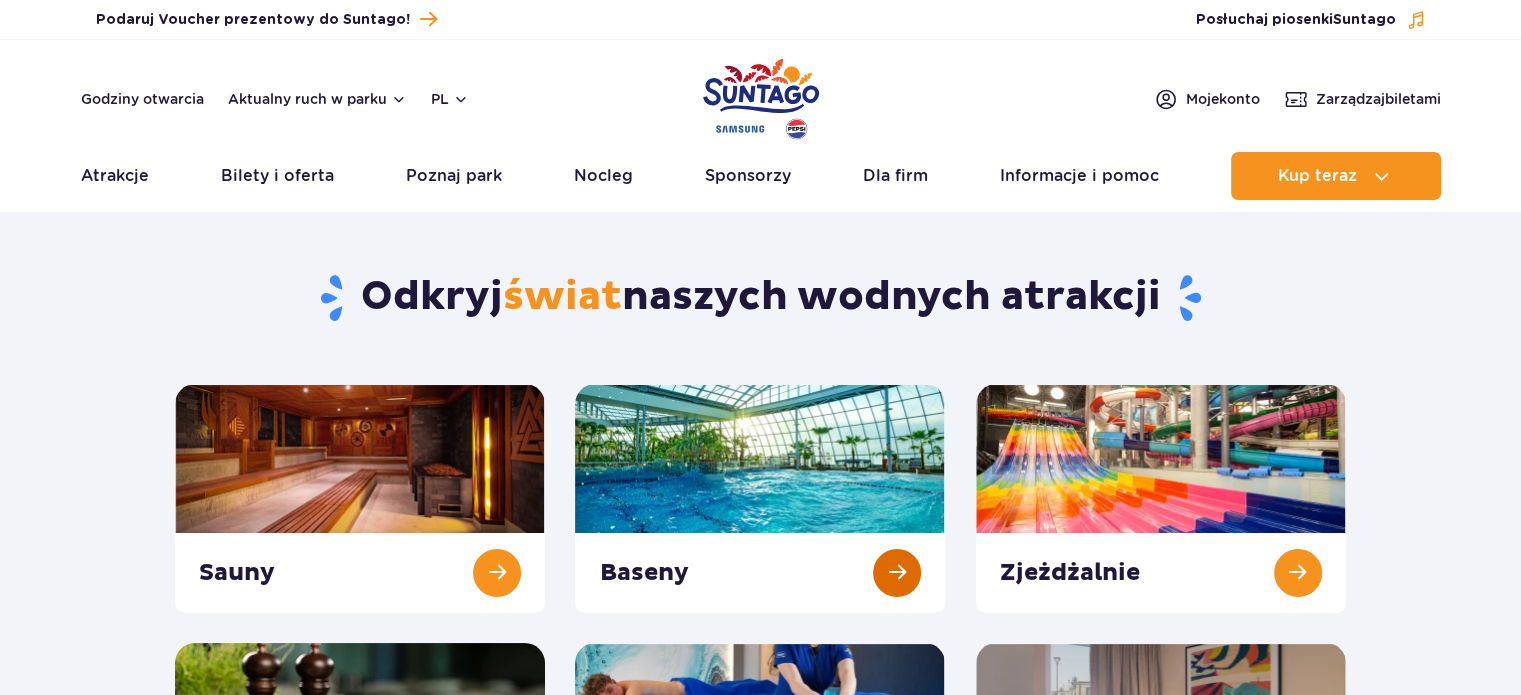click at bounding box center [760, 498] 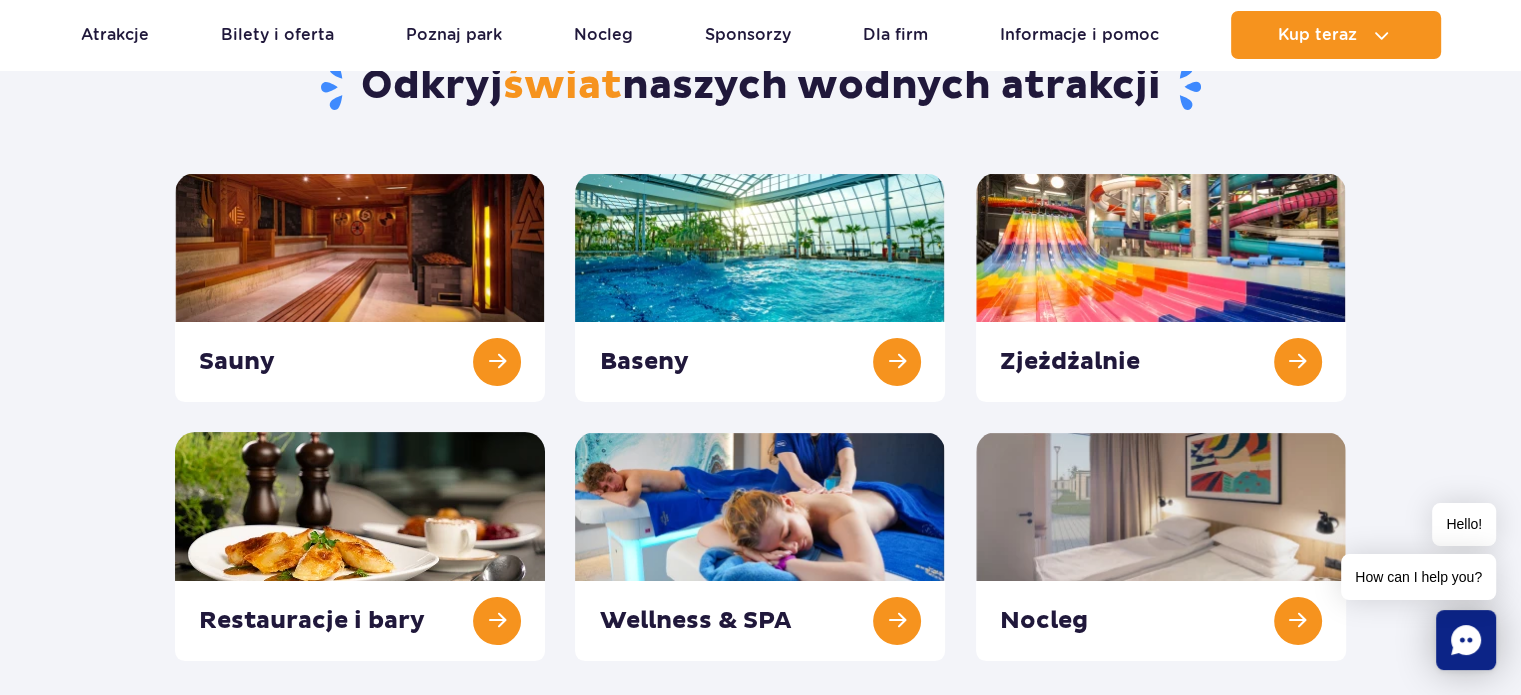 scroll, scrollTop: 200, scrollLeft: 0, axis: vertical 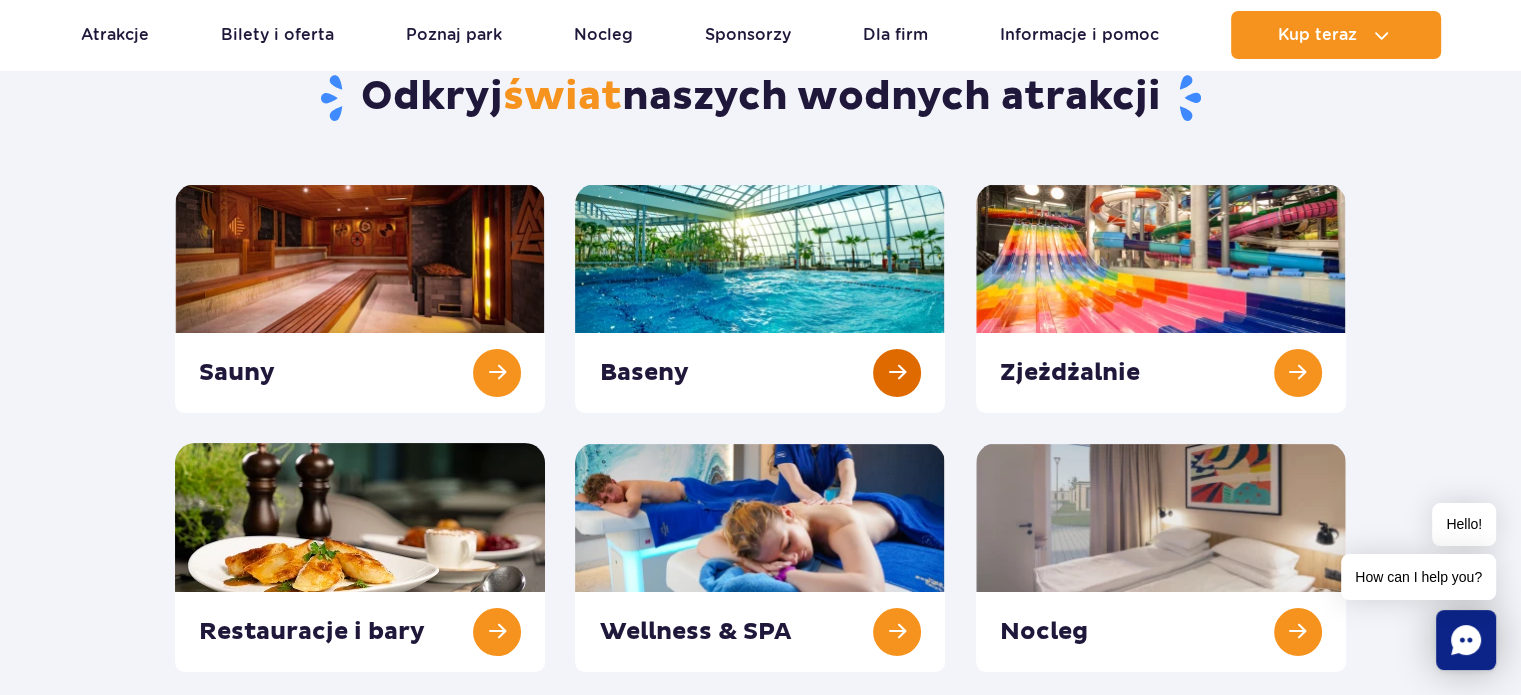click at bounding box center [760, 298] 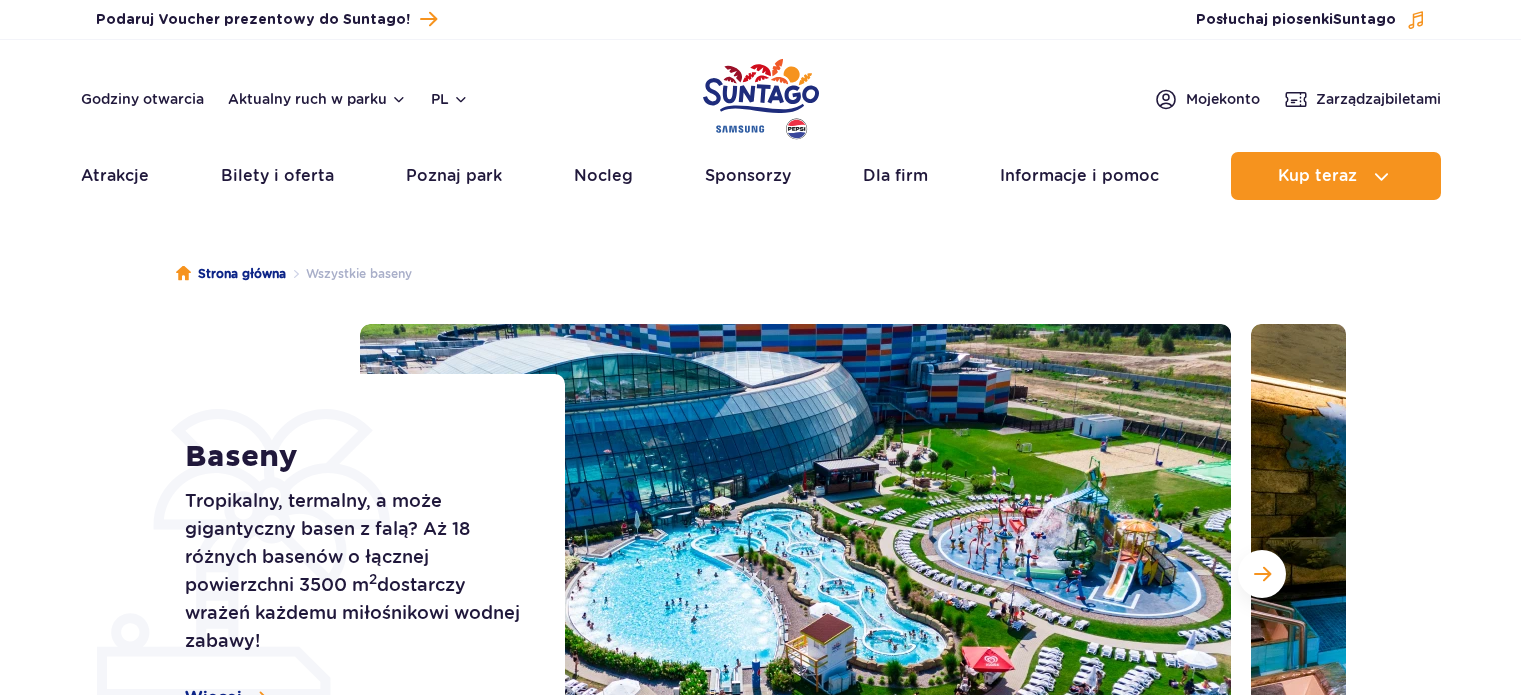 scroll, scrollTop: 0, scrollLeft: 0, axis: both 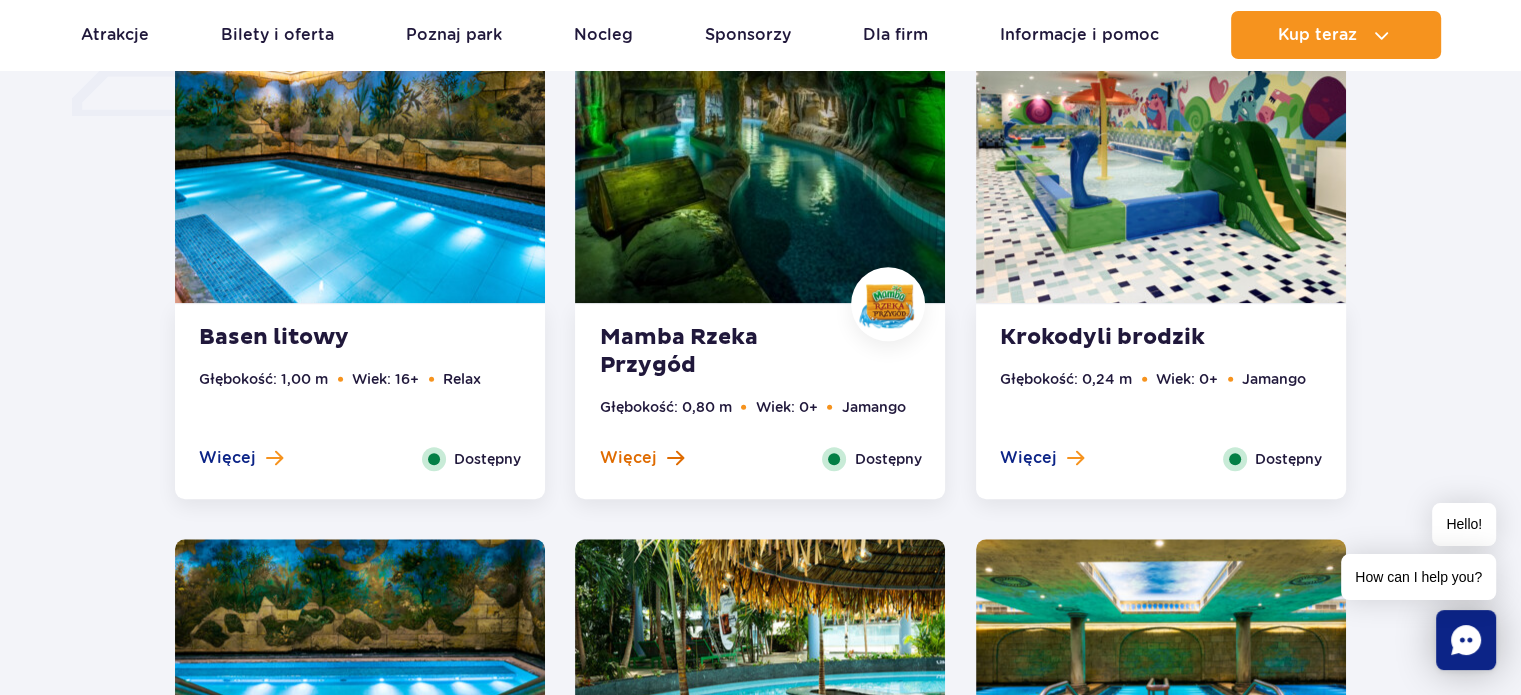 click on "Więcej" at bounding box center [627, 458] 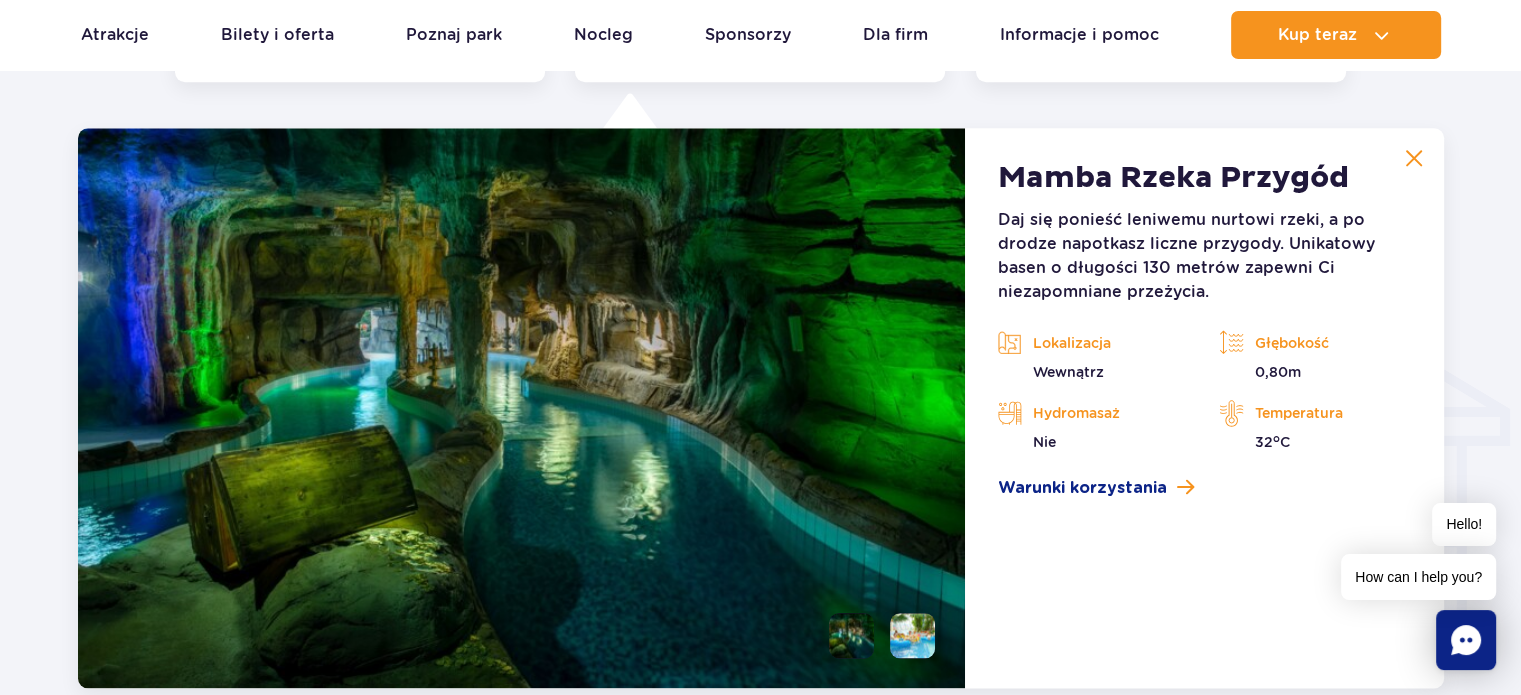 scroll, scrollTop: 2224, scrollLeft: 0, axis: vertical 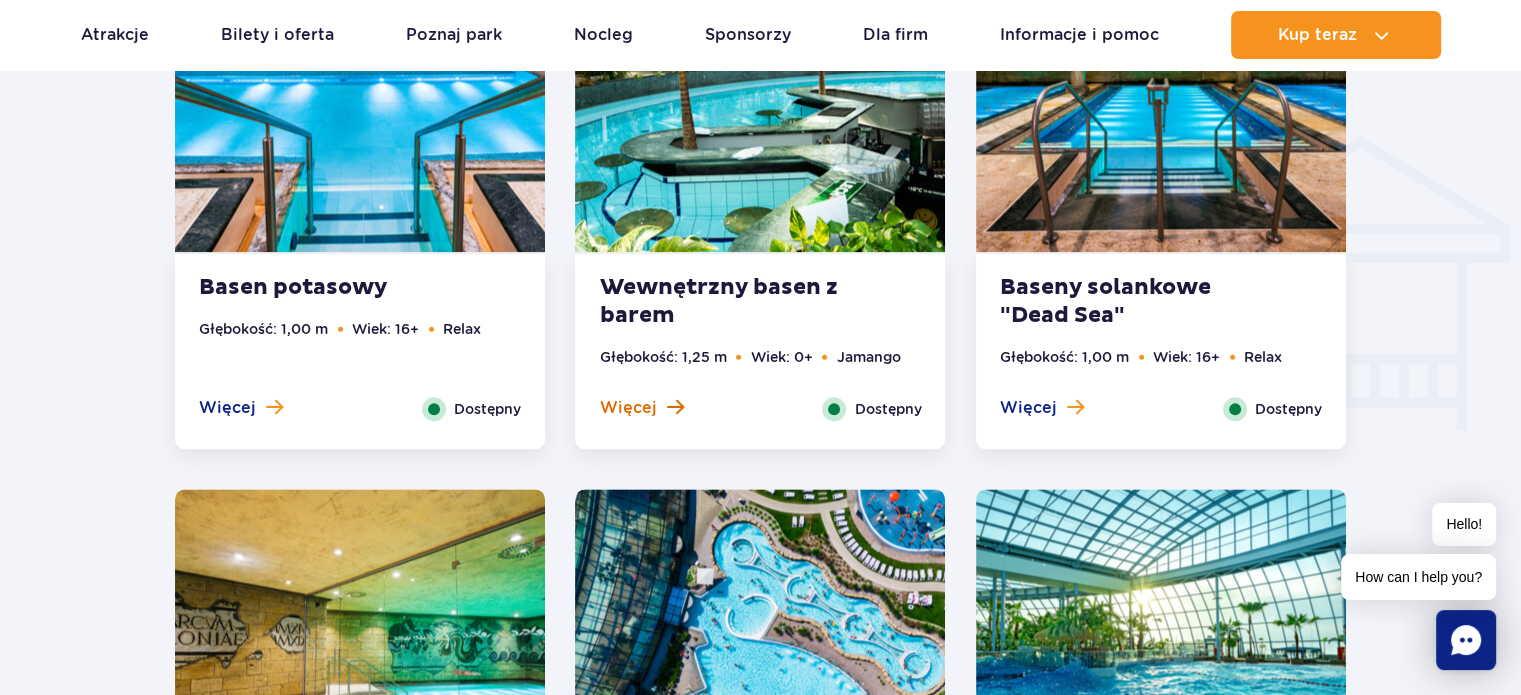 click on "Więcej" at bounding box center (627, 408) 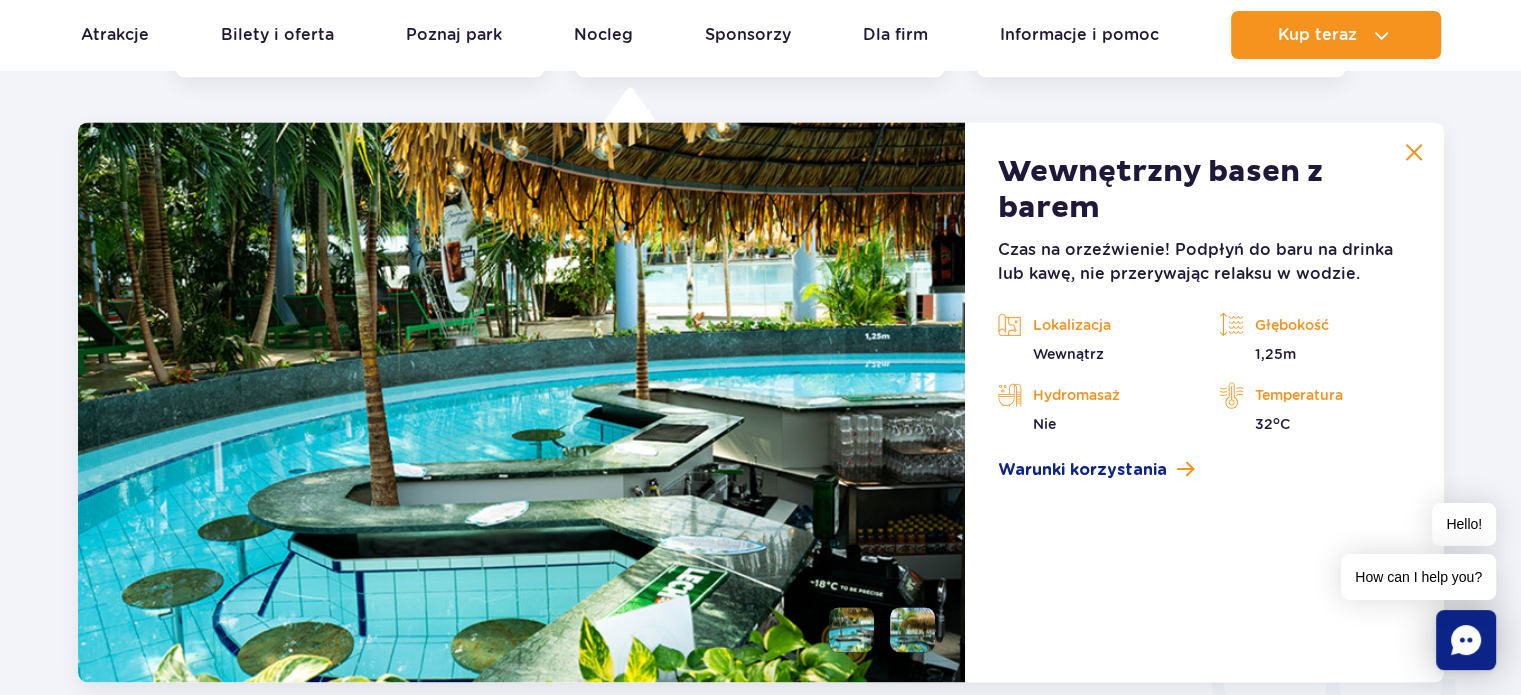 scroll, scrollTop: 2773, scrollLeft: 0, axis: vertical 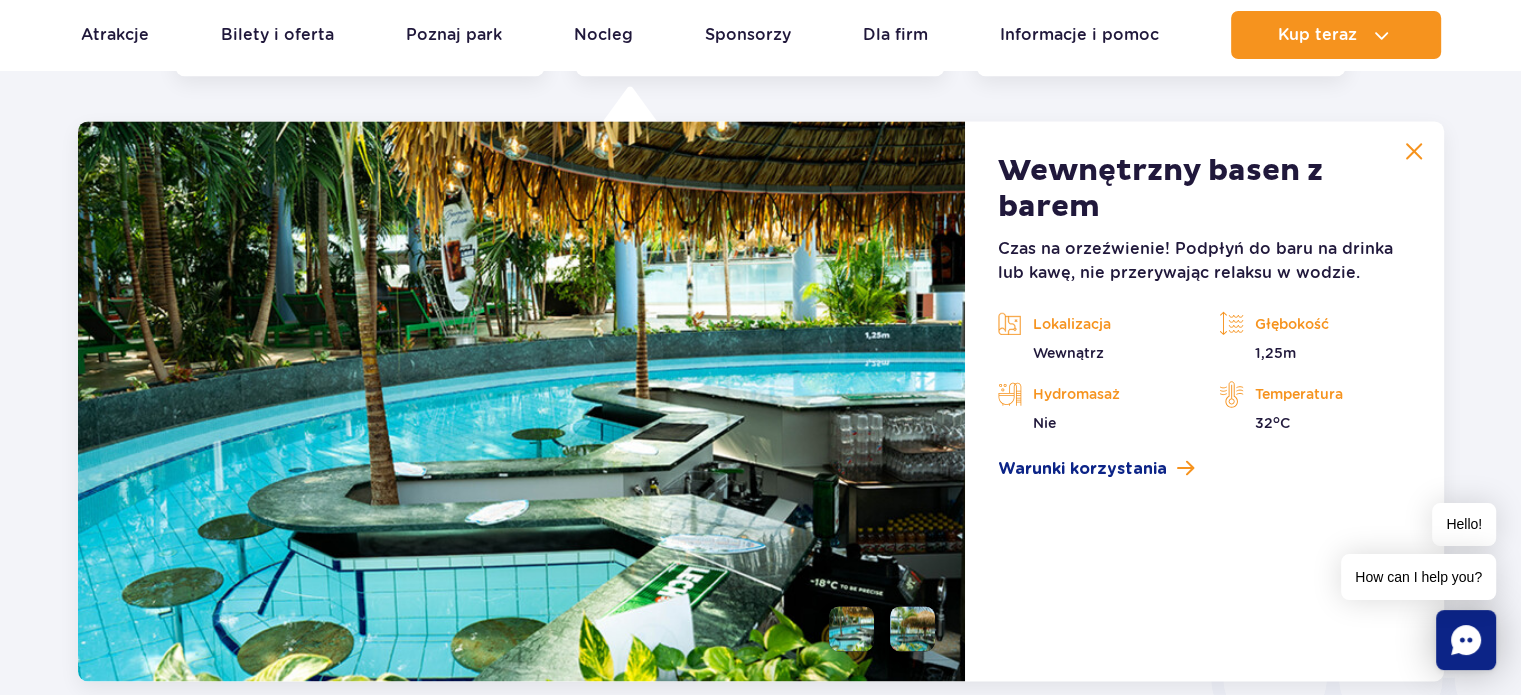 click at bounding box center [1414, 151] 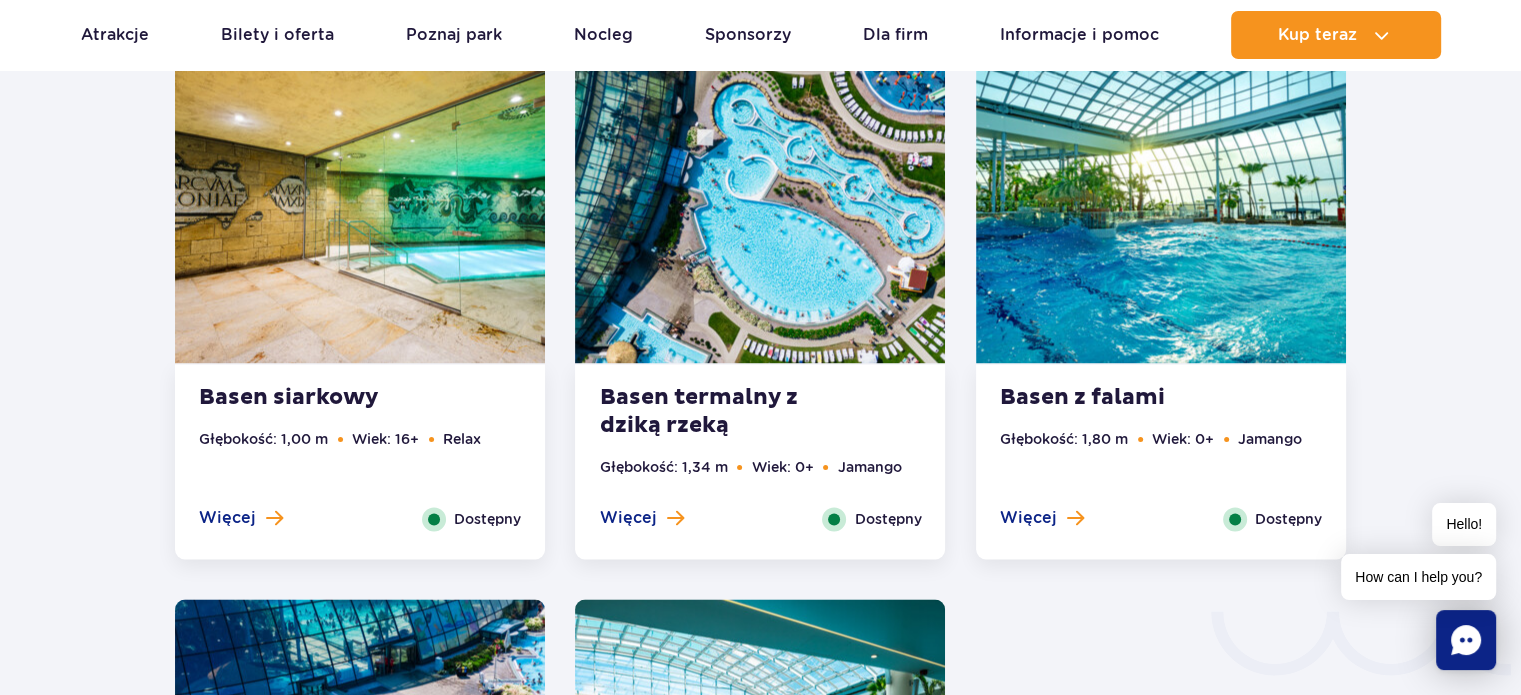 scroll, scrollTop: 2873, scrollLeft: 0, axis: vertical 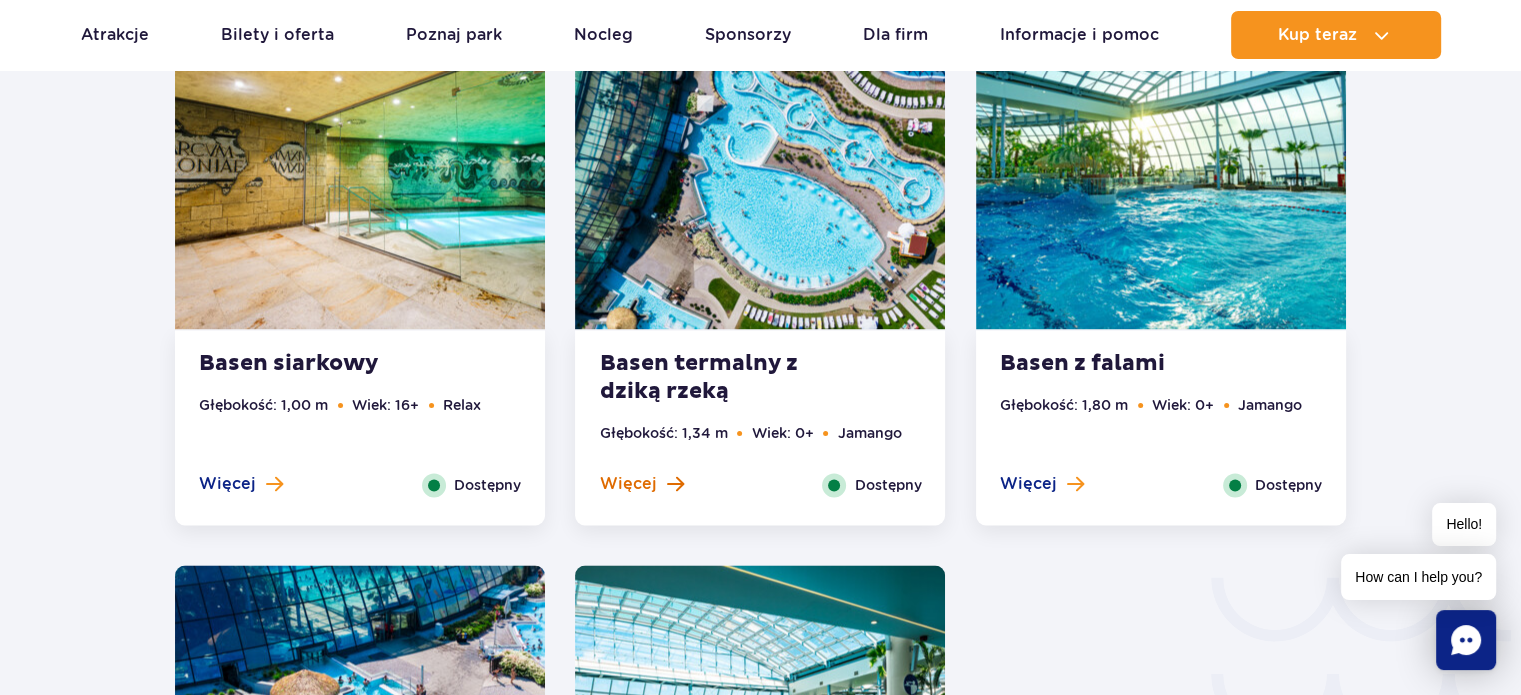 click on "Więcej" at bounding box center (627, 484) 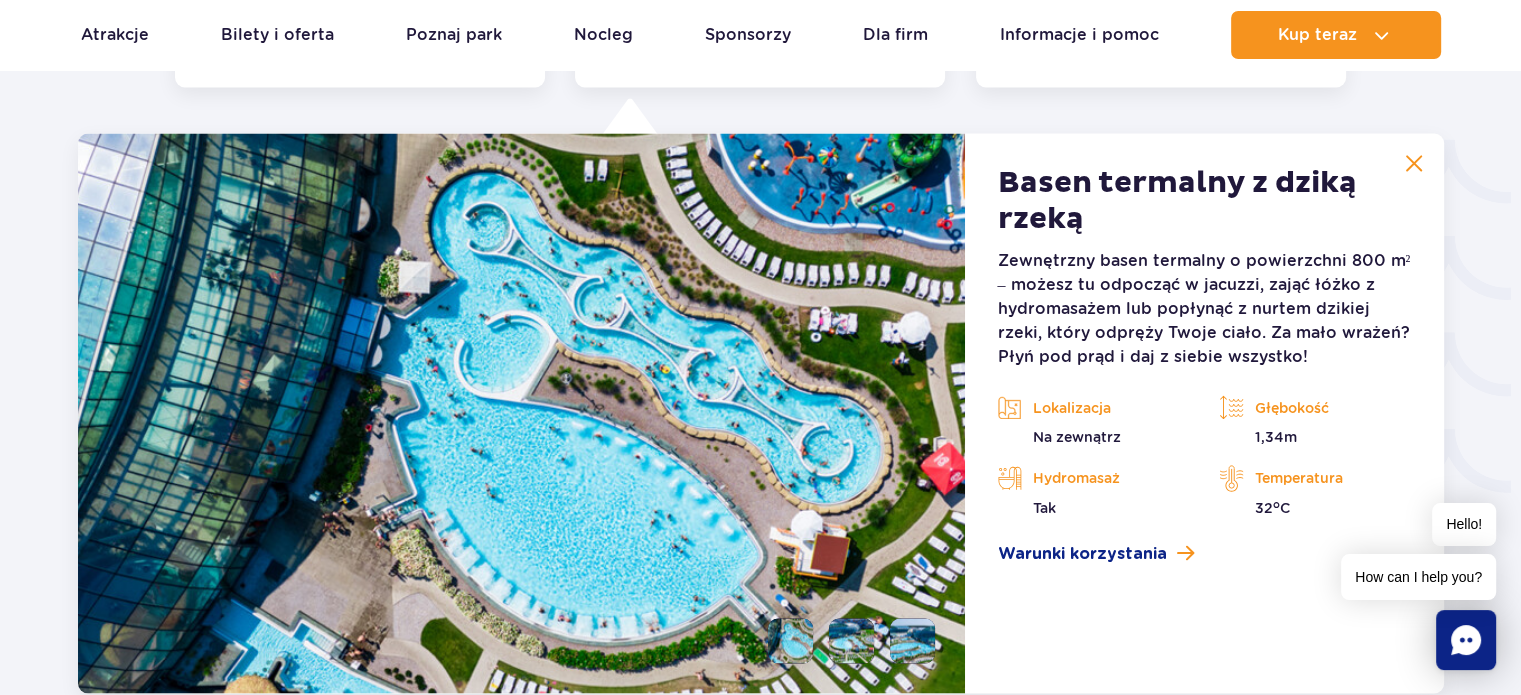 scroll, scrollTop: 3323, scrollLeft: 0, axis: vertical 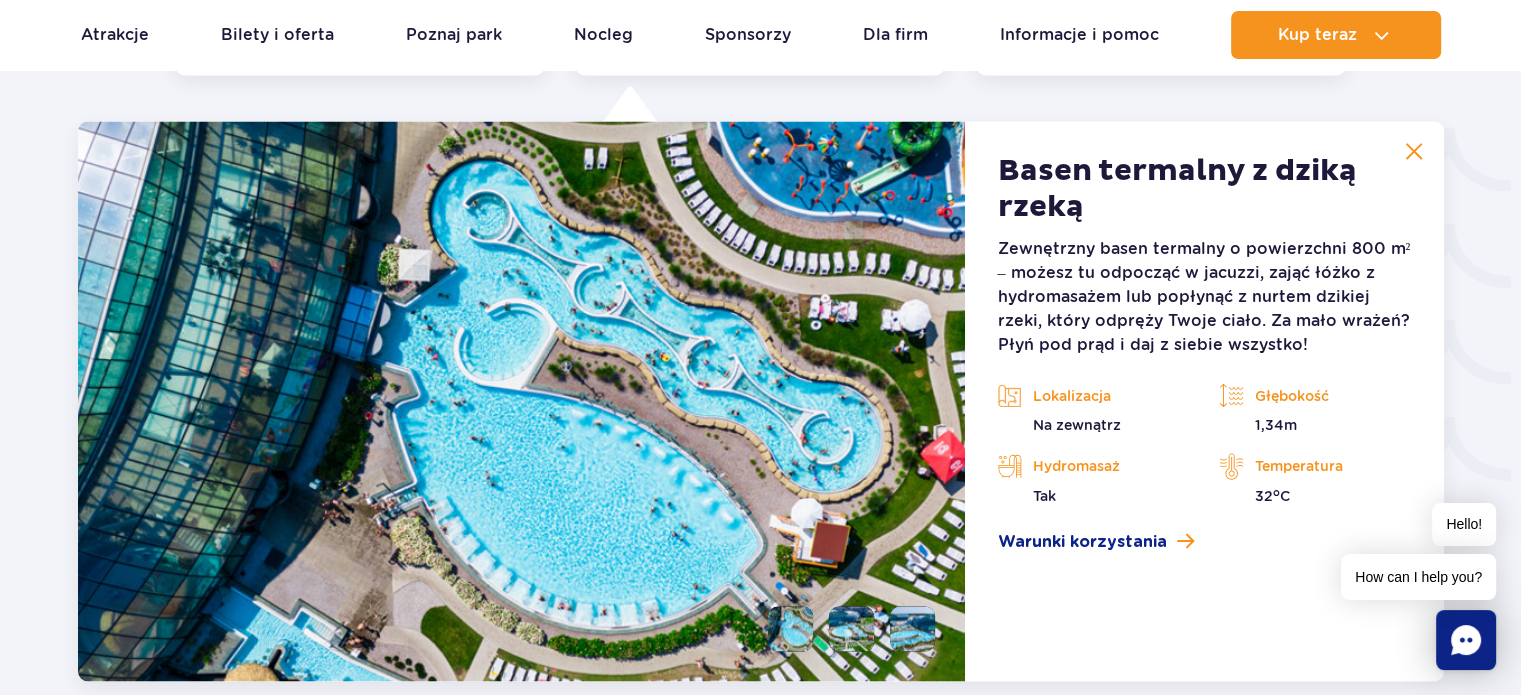 click at bounding box center [1414, 151] 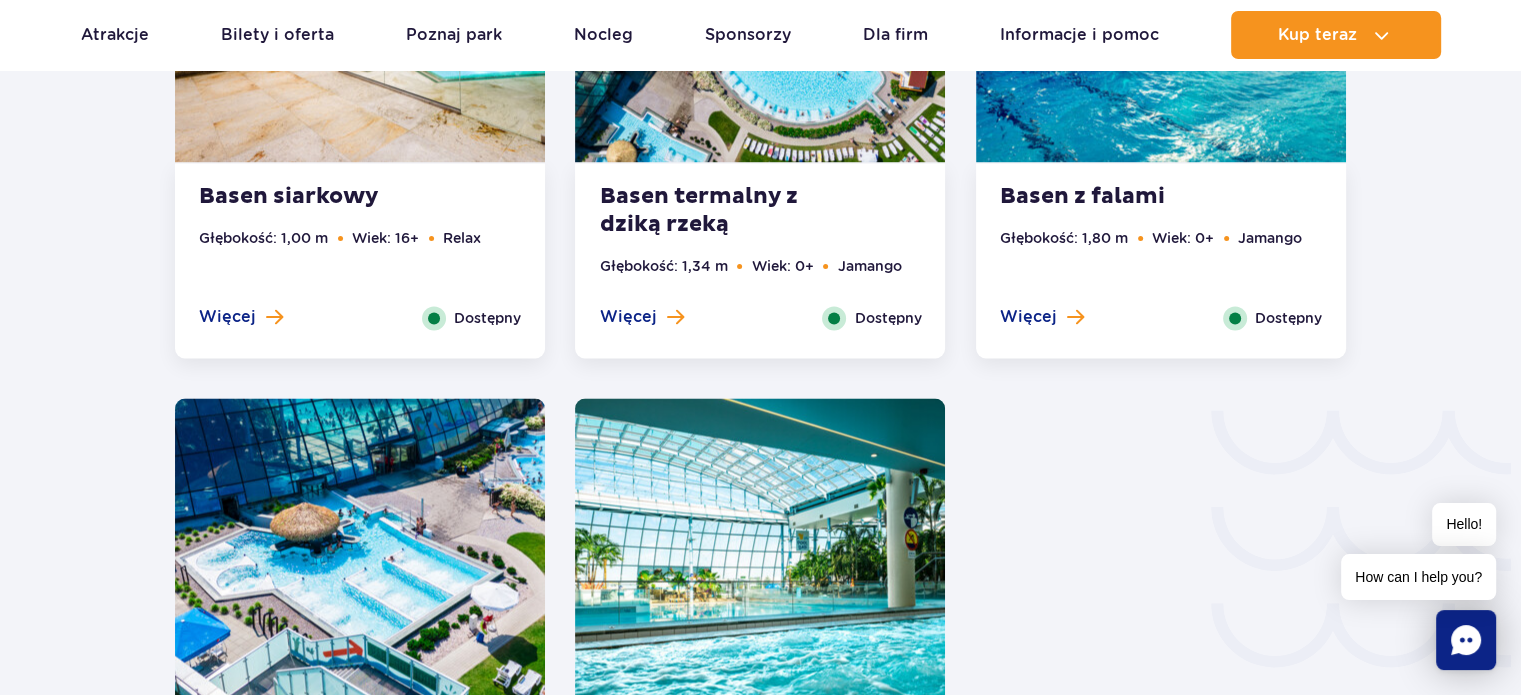 scroll, scrollTop: 2823, scrollLeft: 0, axis: vertical 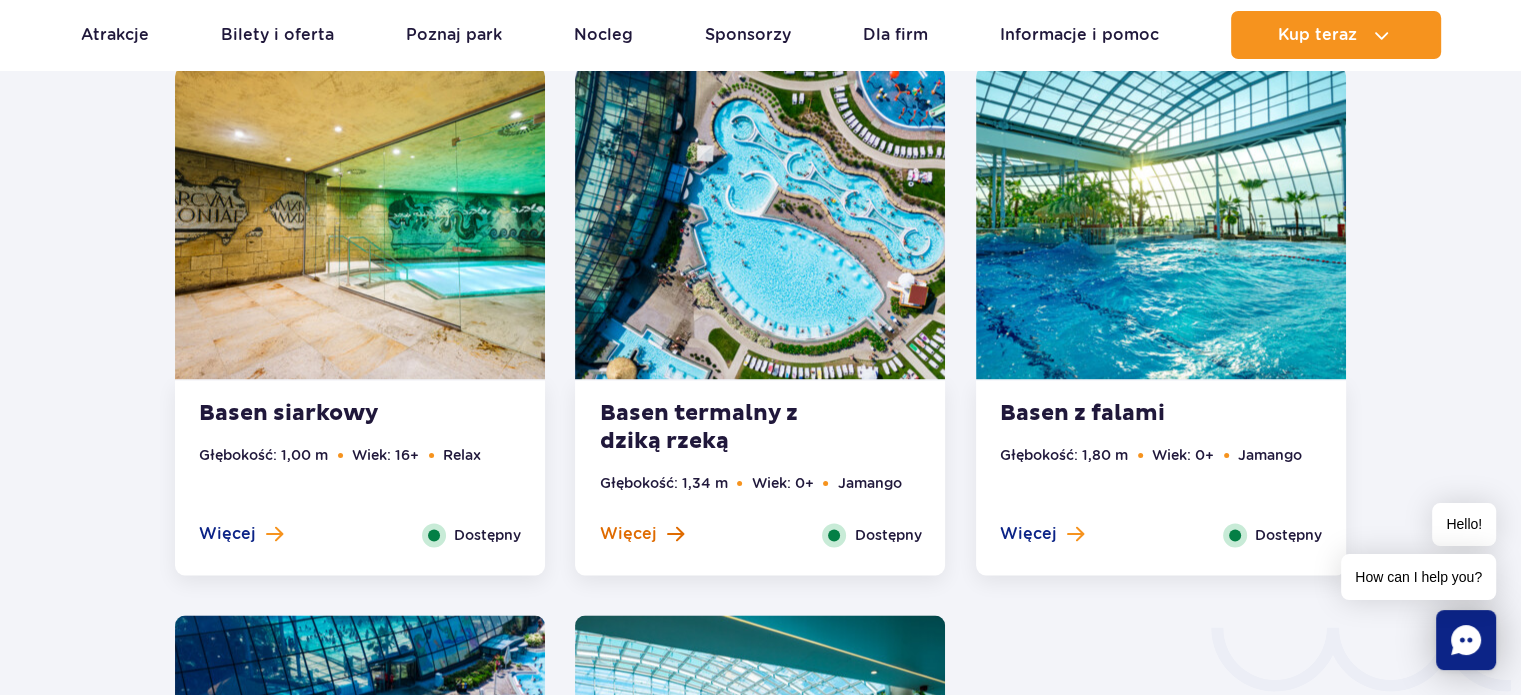 click on "Więcej" at bounding box center [627, 534] 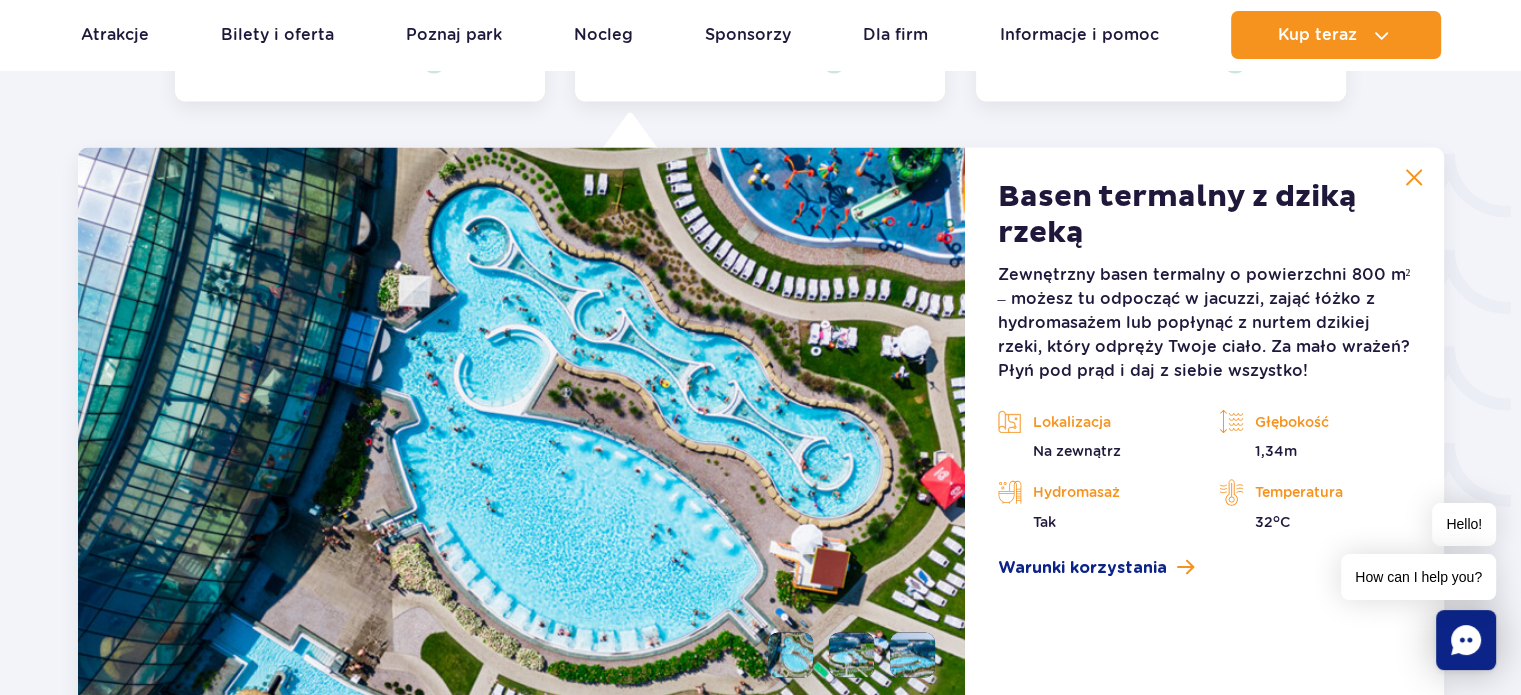 scroll, scrollTop: 3323, scrollLeft: 0, axis: vertical 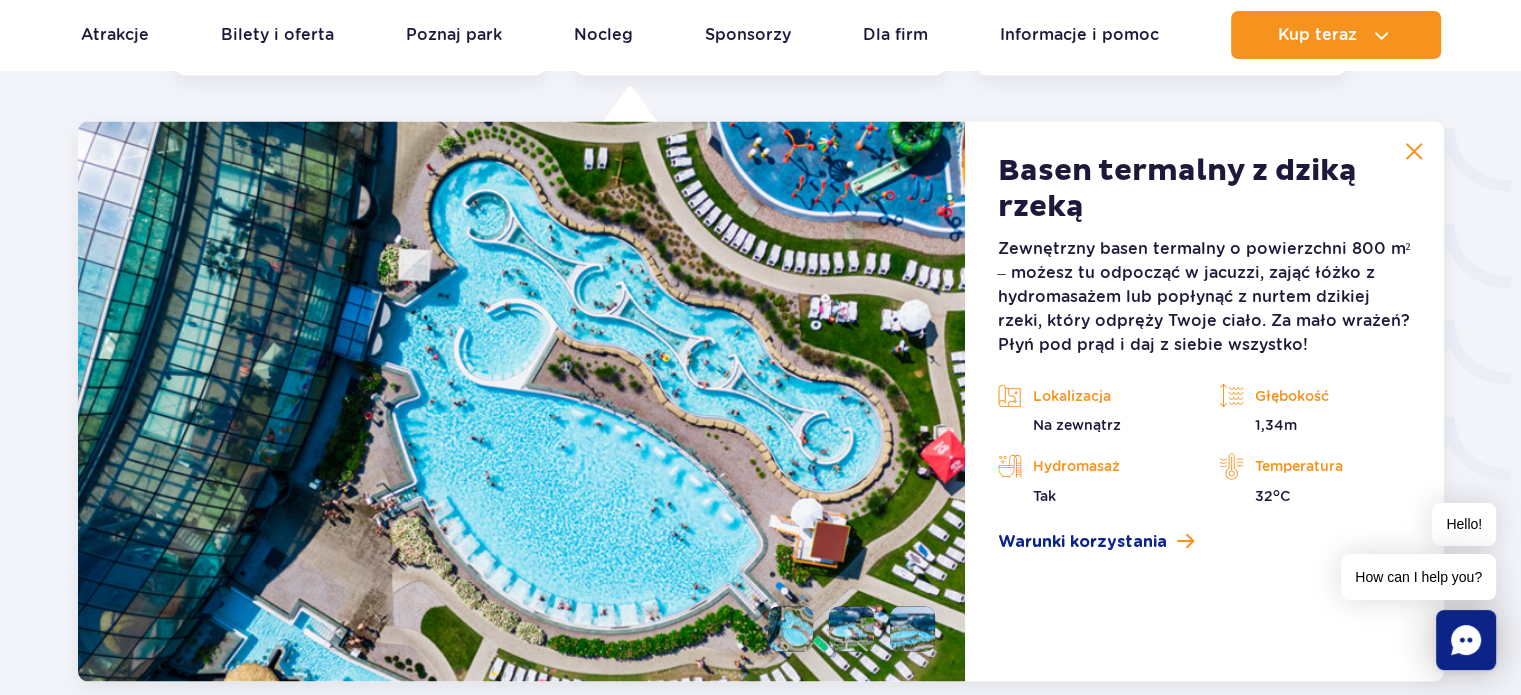 click at bounding box center [1414, 151] 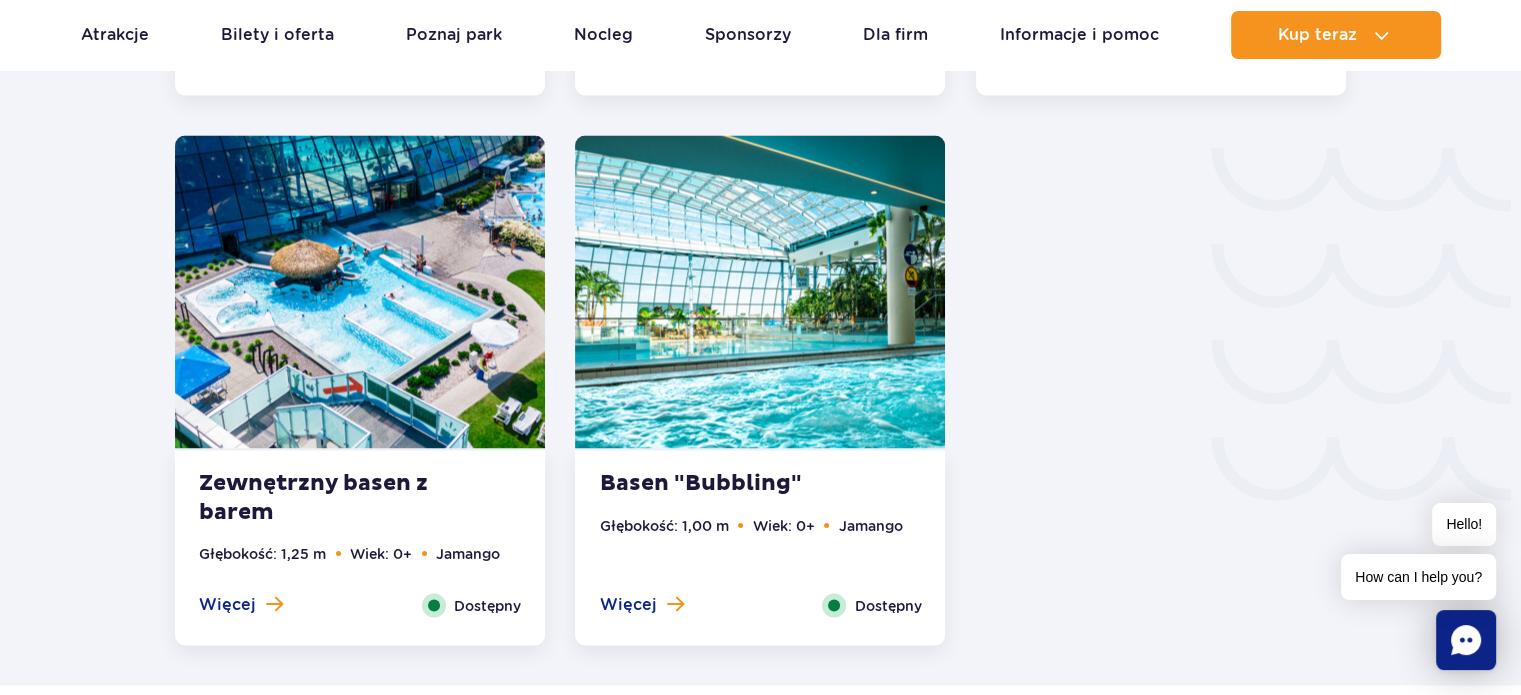 scroll, scrollTop: 3423, scrollLeft: 0, axis: vertical 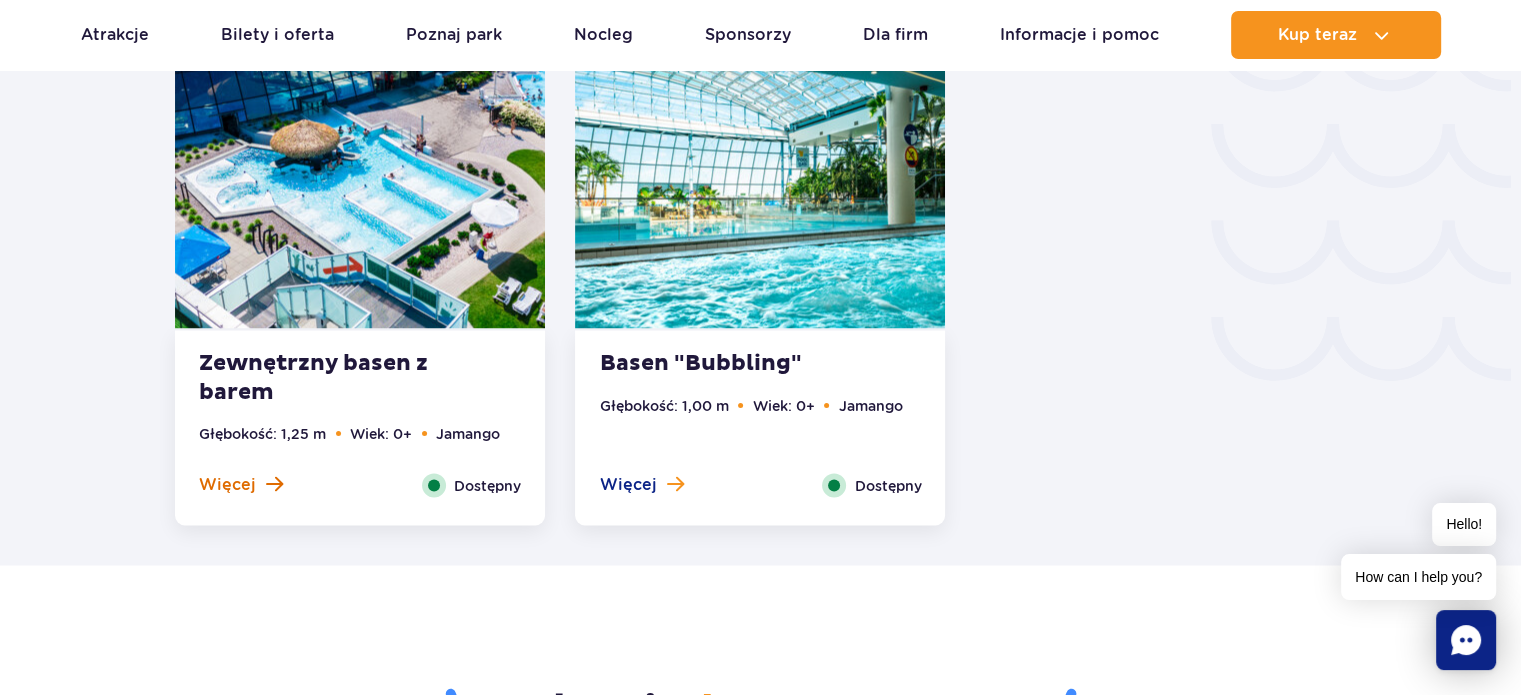 click on "Więcej" at bounding box center [227, 484] 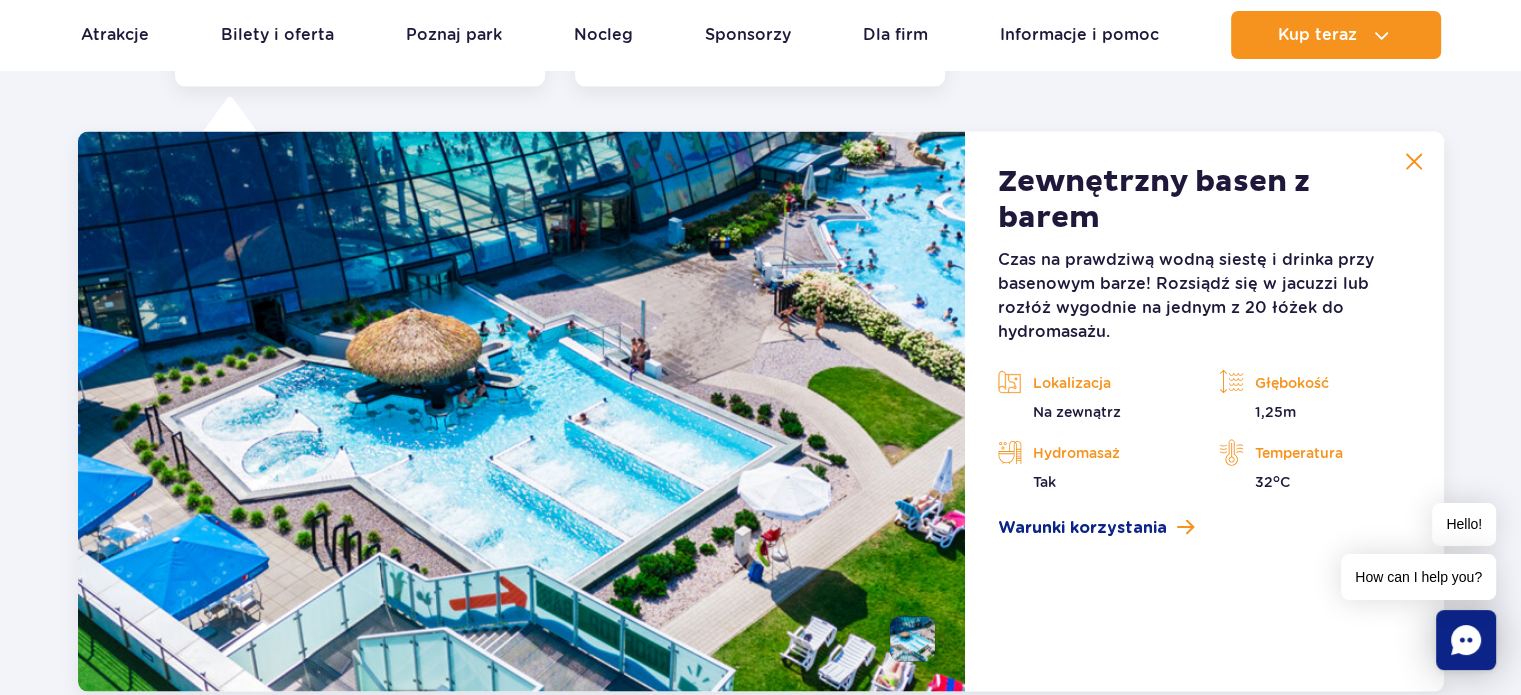 scroll, scrollTop: 3872, scrollLeft: 0, axis: vertical 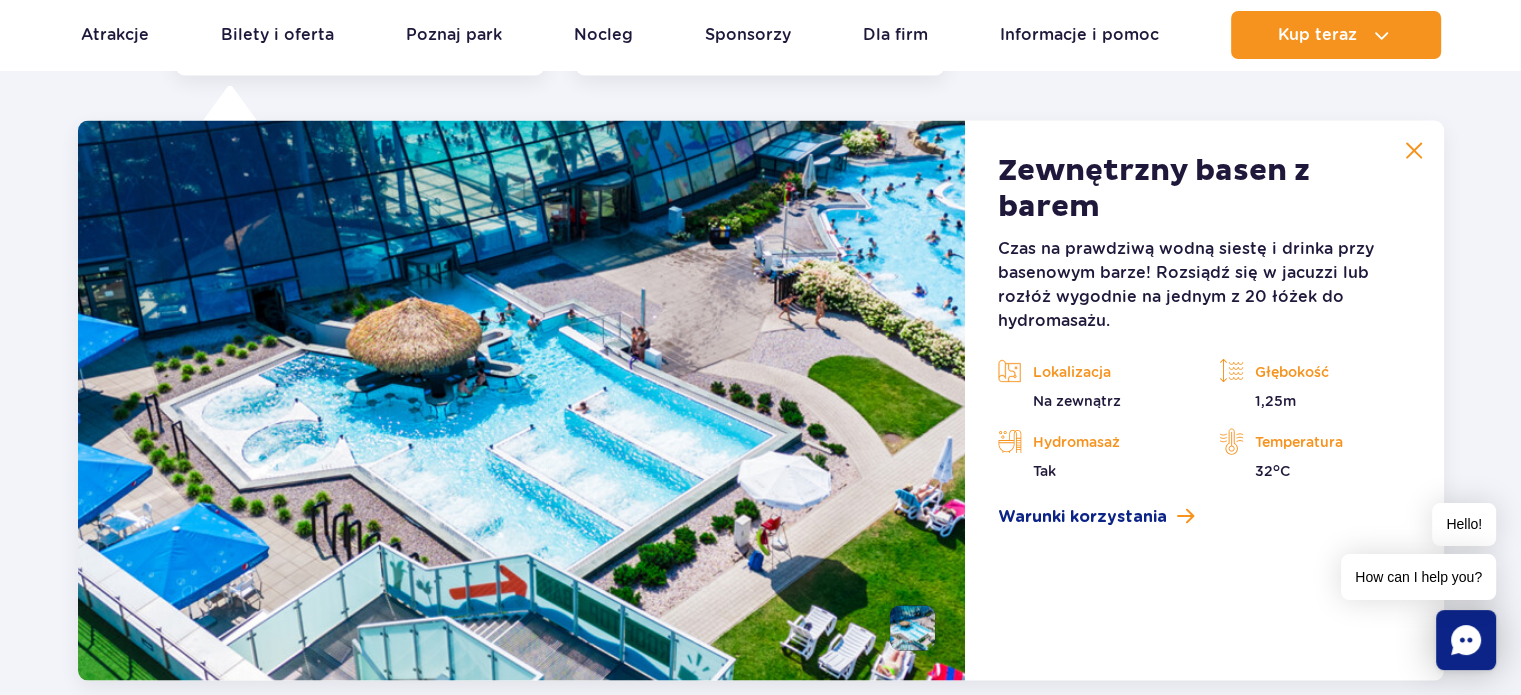 click at bounding box center [1414, 151] 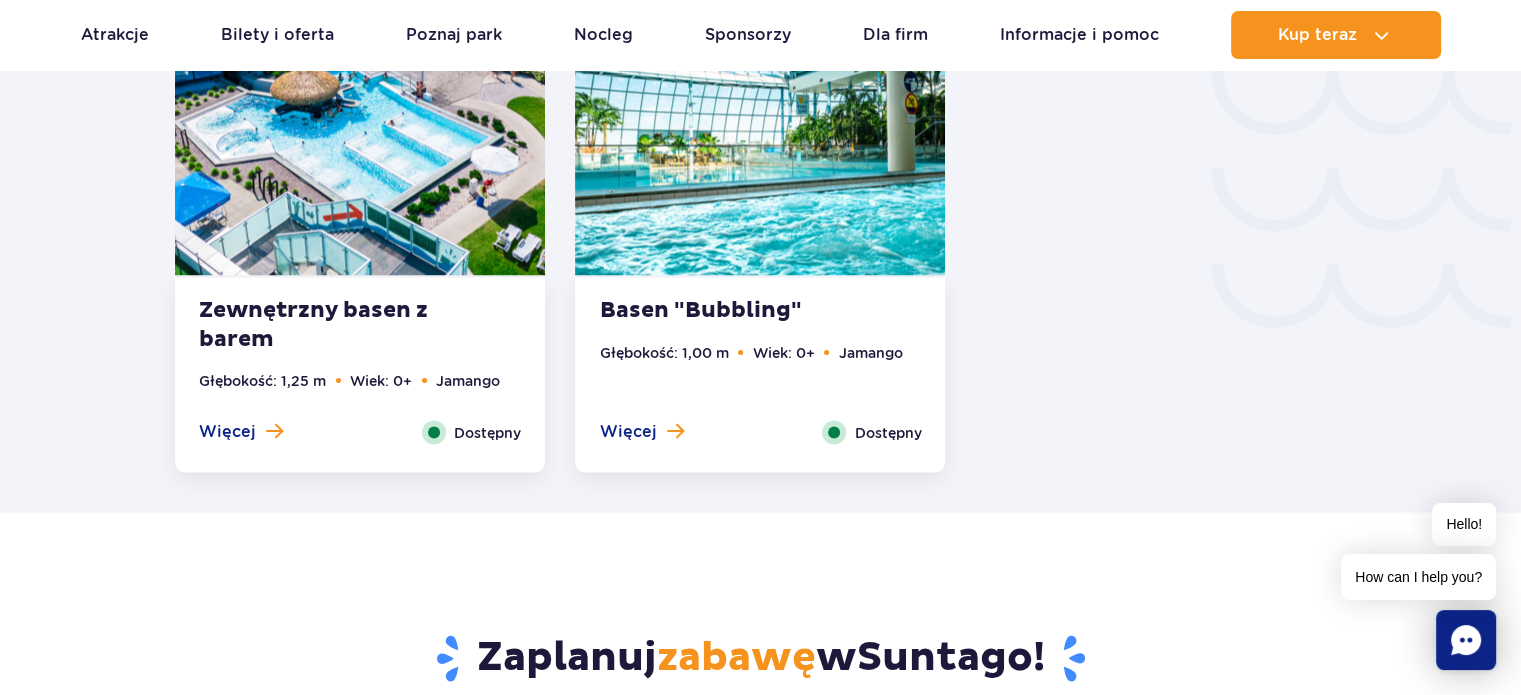 scroll, scrollTop: 3472, scrollLeft: 0, axis: vertical 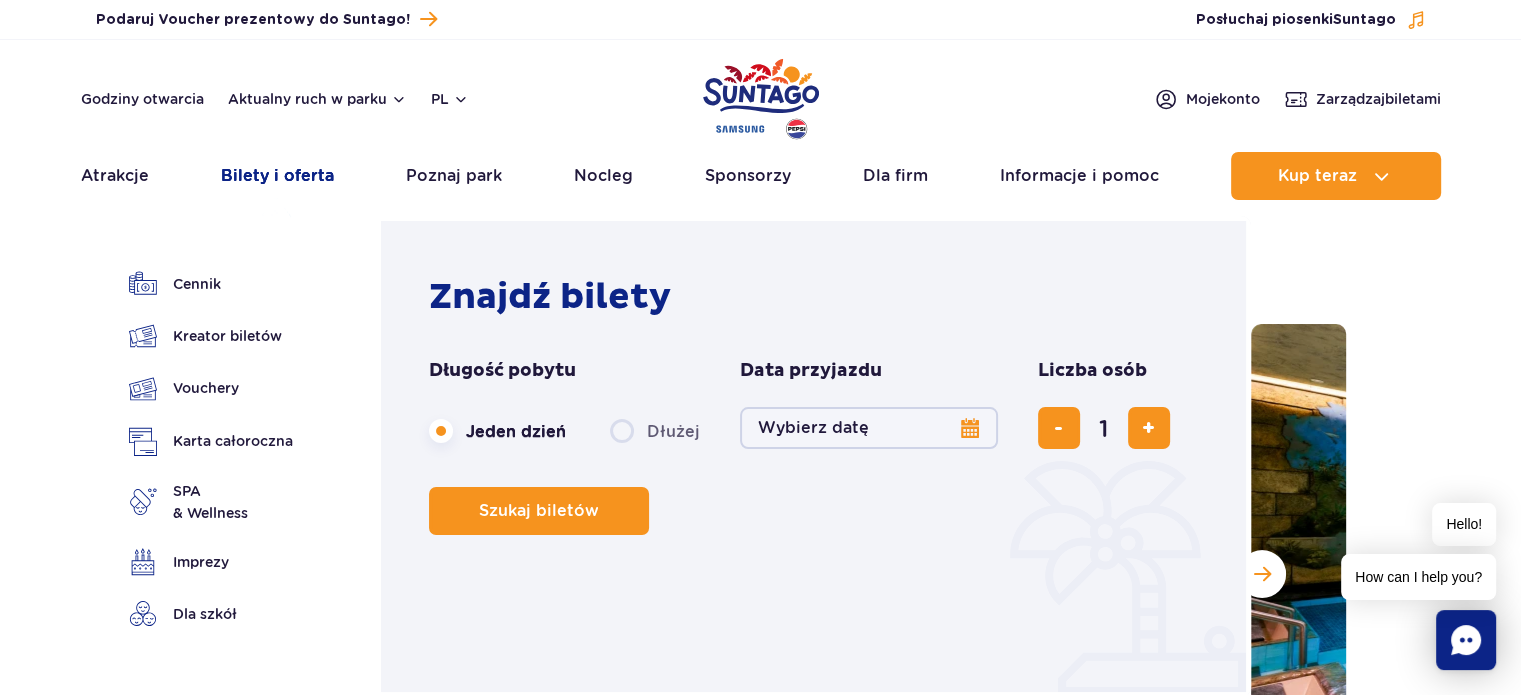 click on "Bilety i oferta" at bounding box center [277, 176] 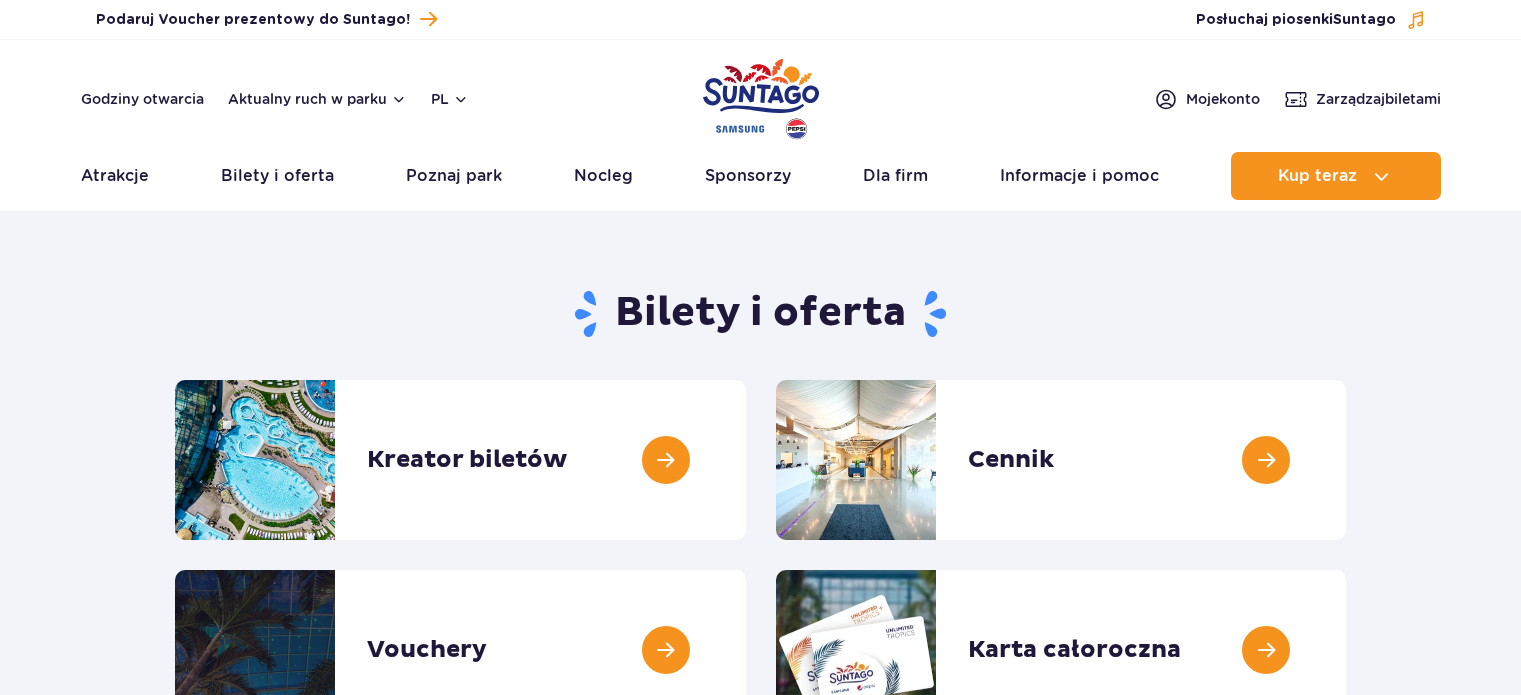 scroll, scrollTop: 0, scrollLeft: 0, axis: both 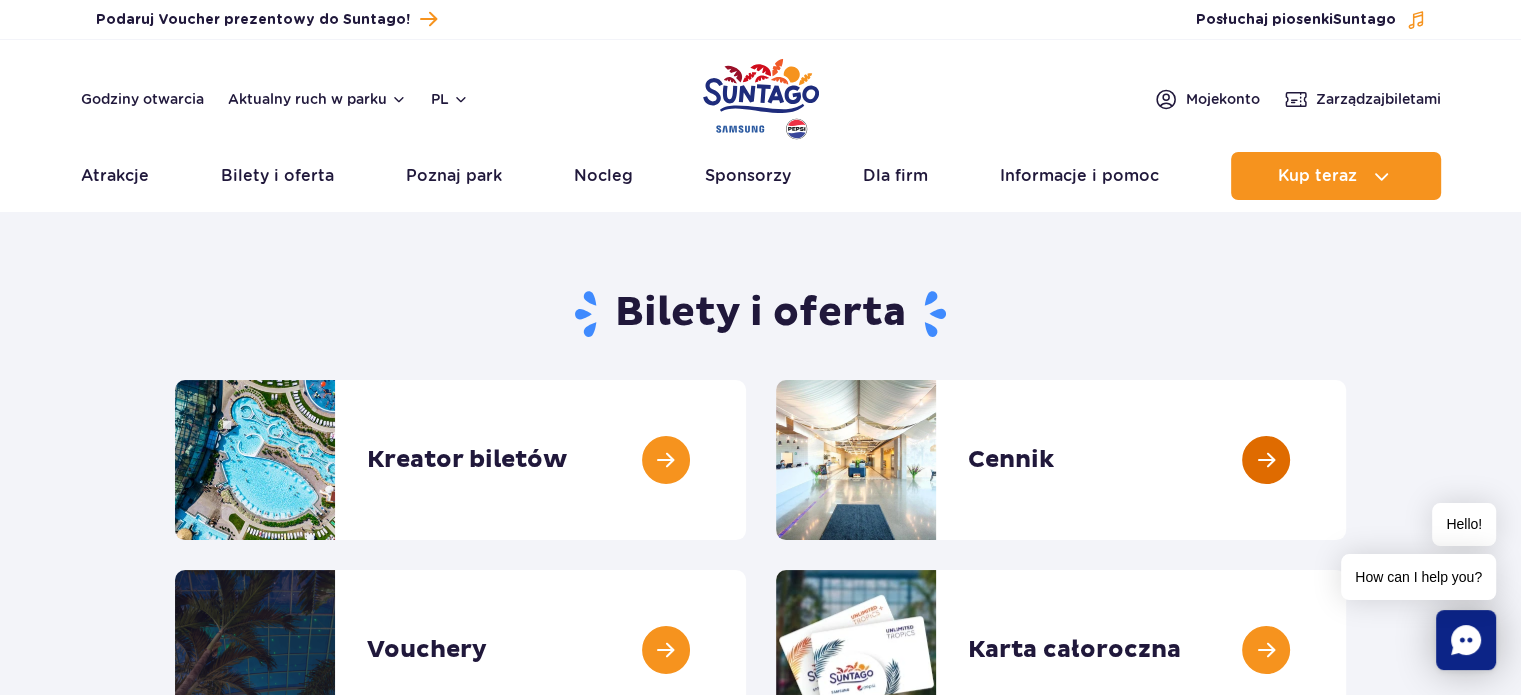 click at bounding box center [1346, 460] 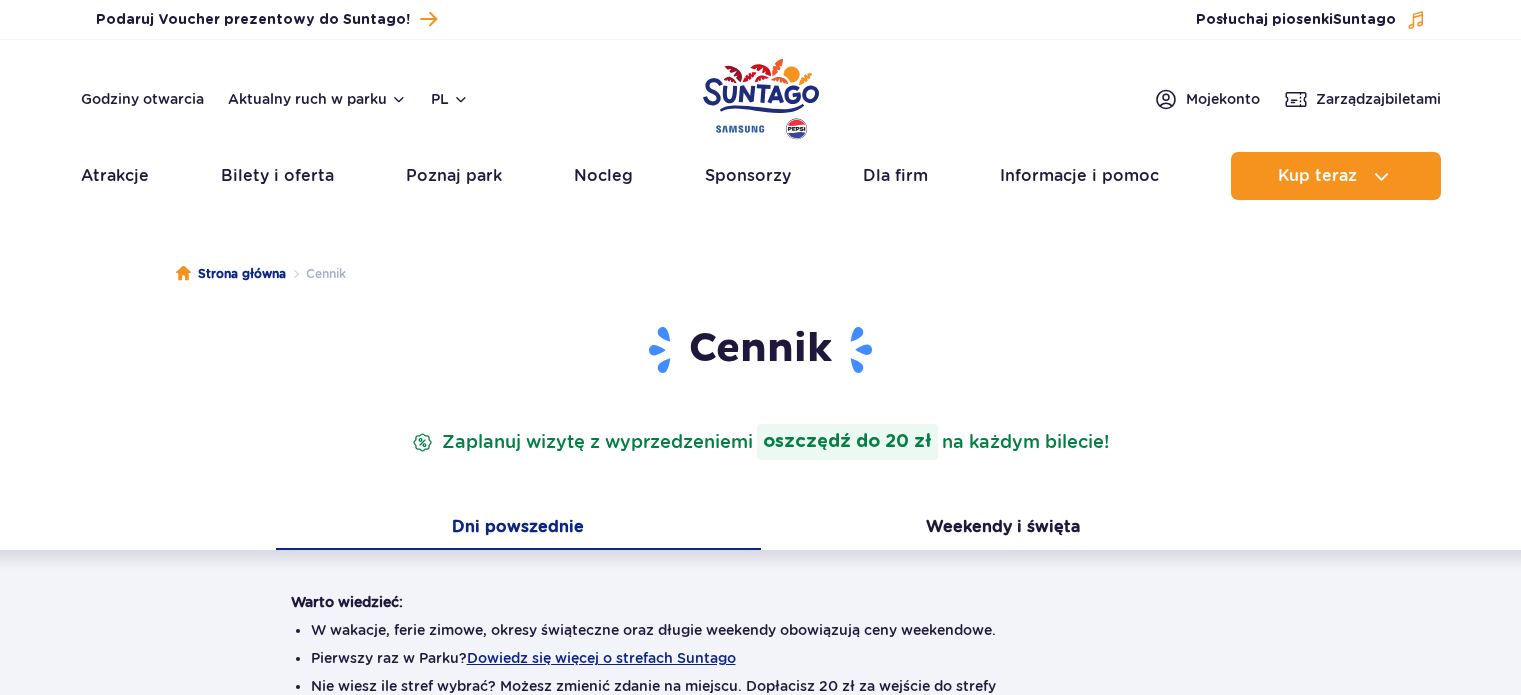 scroll, scrollTop: 0, scrollLeft: 0, axis: both 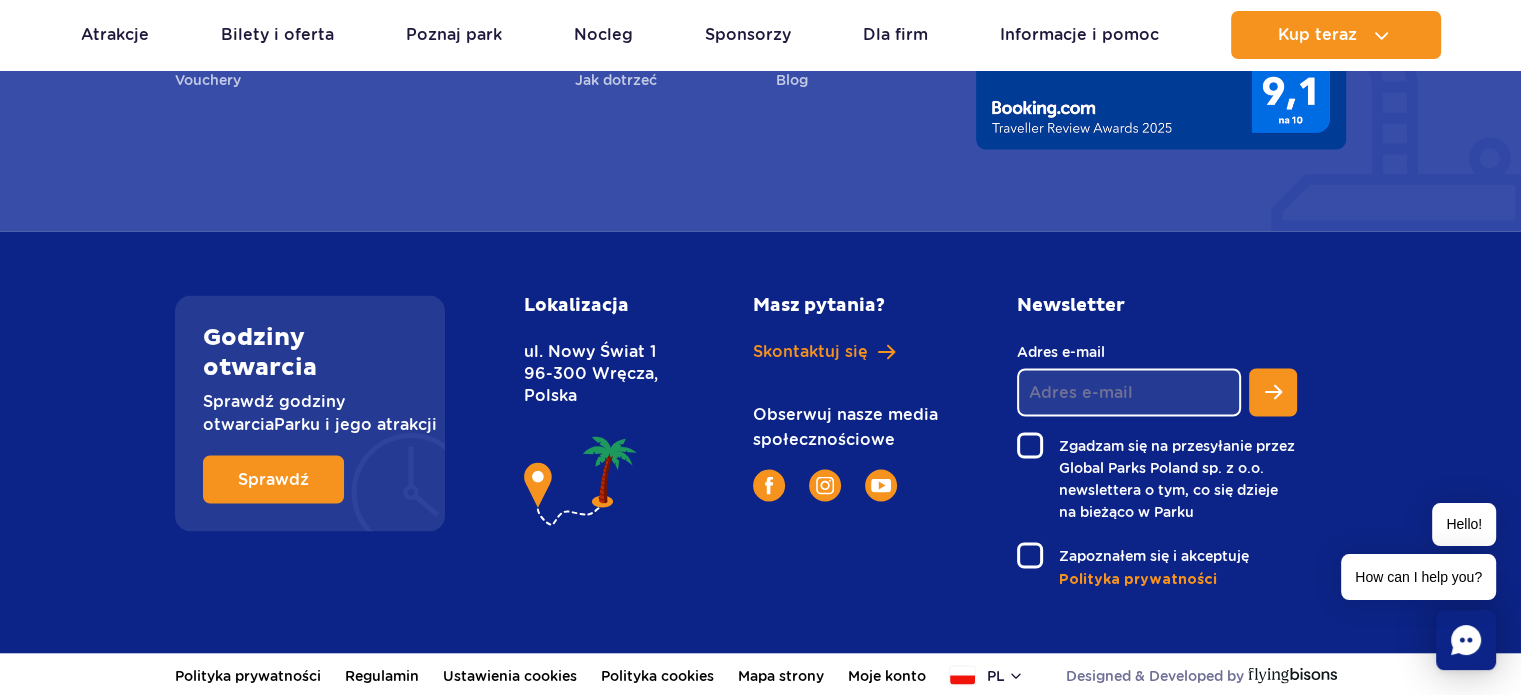 drag, startPoint x: 654, startPoint y: 371, endPoint x: 528, endPoint y: 360, distance: 126.47925 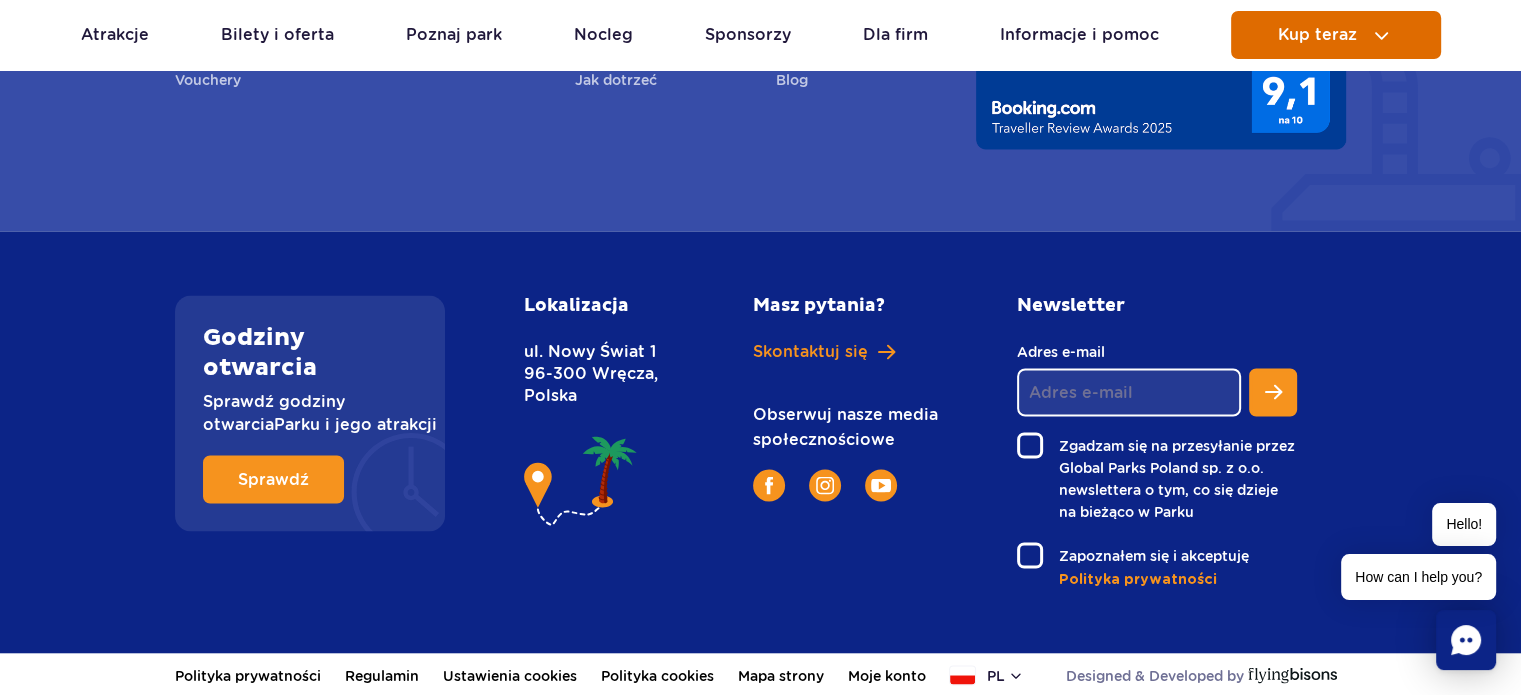 copy on "ul. [STREET] [NUMBER]
[POSTAL_CODE] [CITY]" 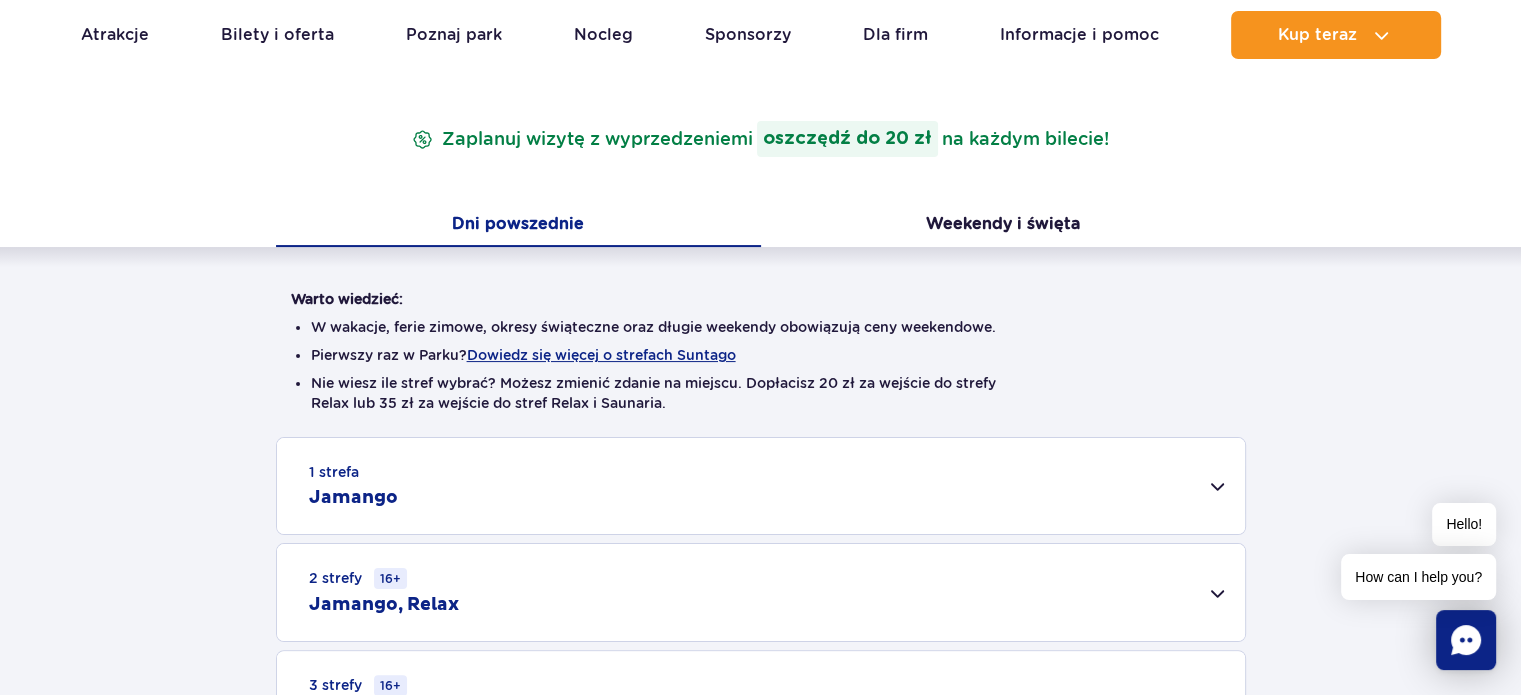 scroll, scrollTop: 0, scrollLeft: 0, axis: both 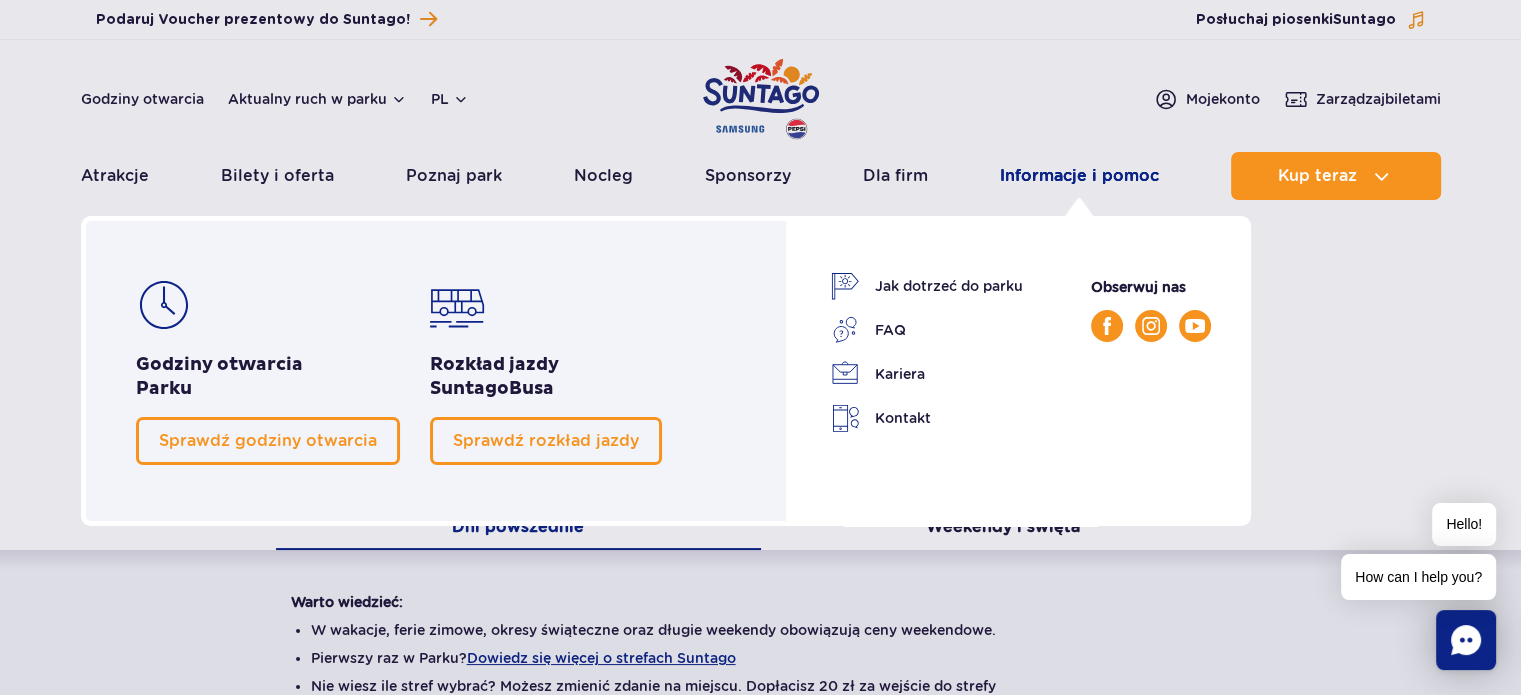 click on "Informacje i pomoc" at bounding box center (1079, 176) 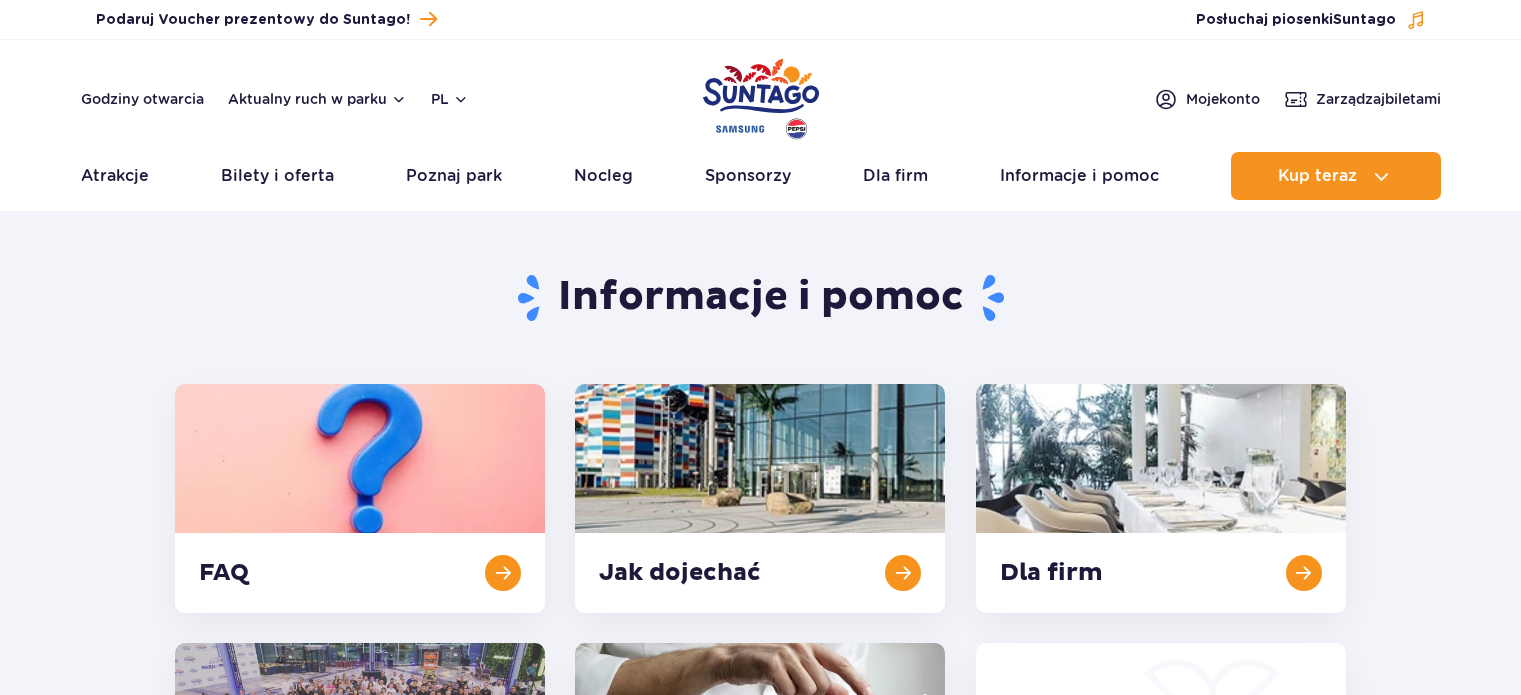 scroll, scrollTop: 0, scrollLeft: 0, axis: both 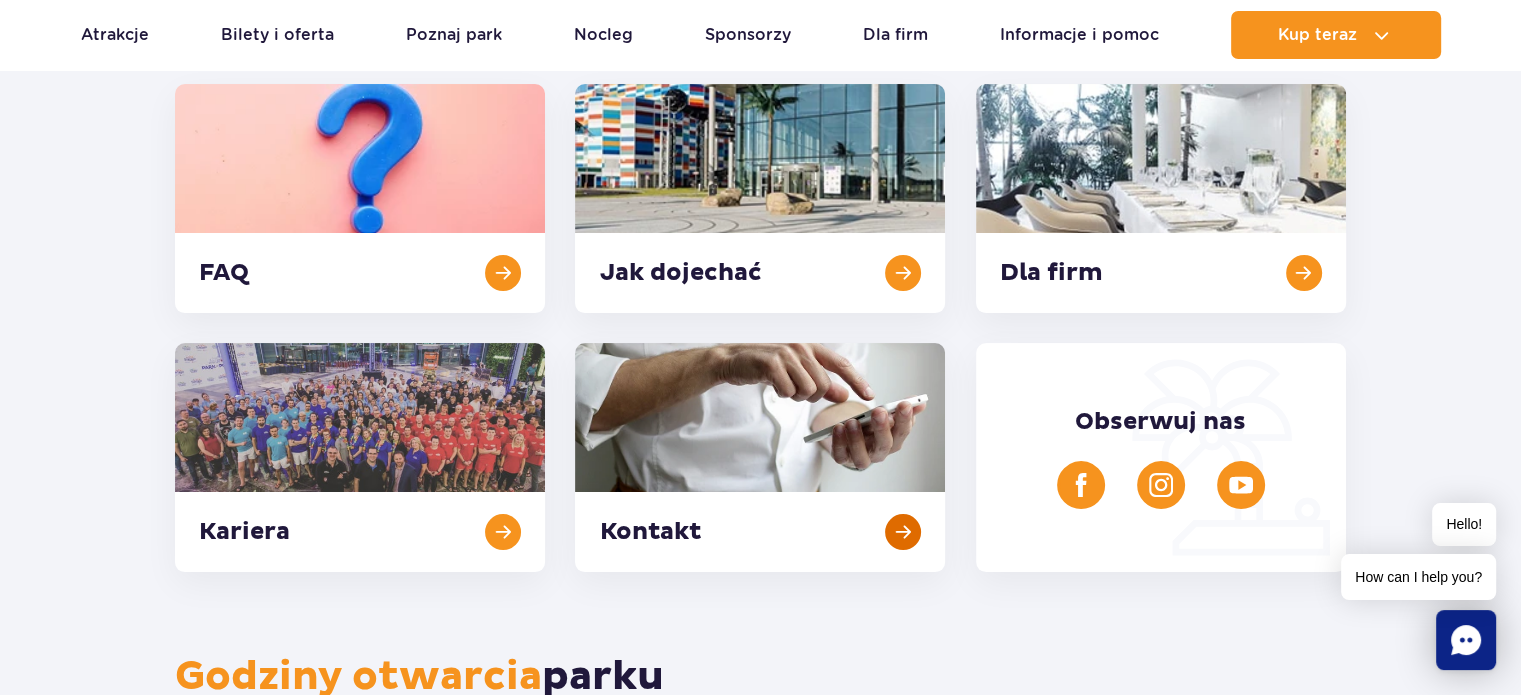 click at bounding box center [760, 457] 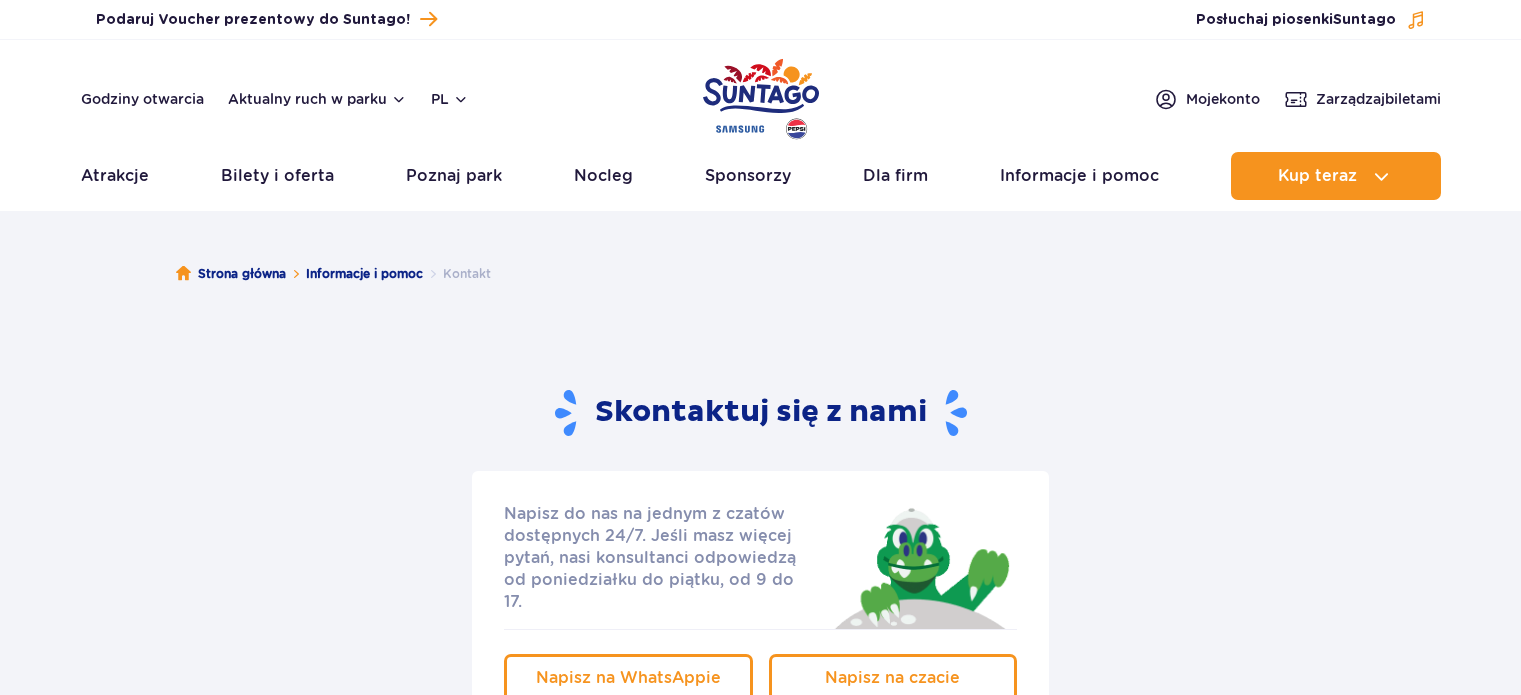 scroll, scrollTop: 0, scrollLeft: 0, axis: both 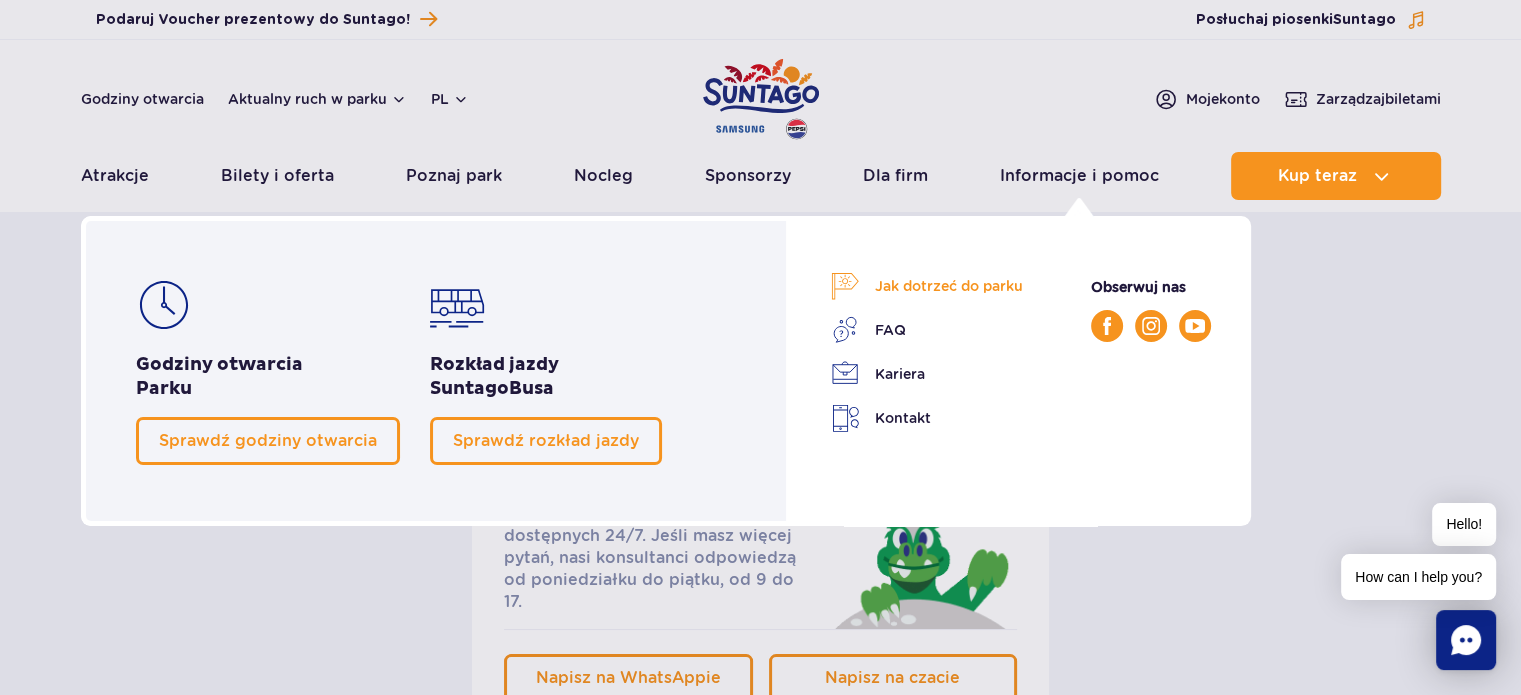 click on "Jak dotrzeć do parku" at bounding box center (927, 286) 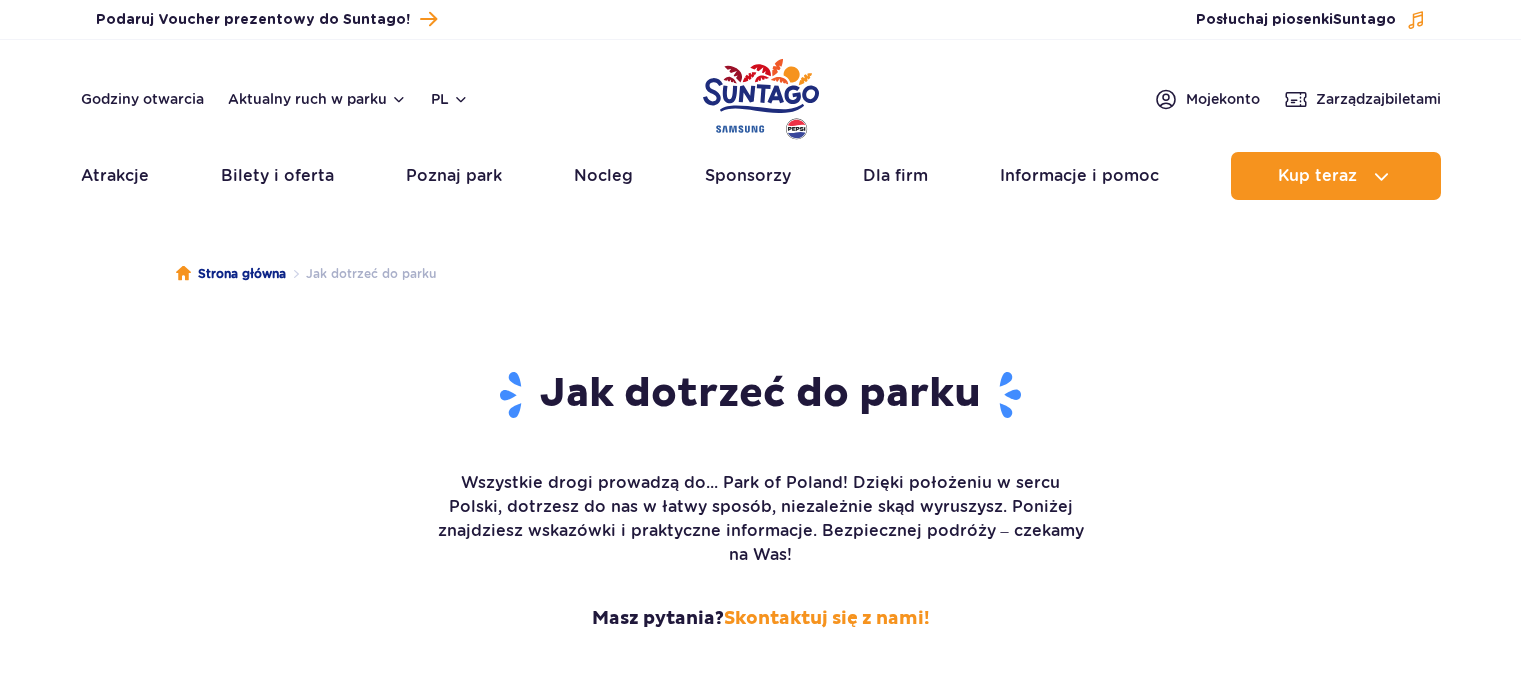 scroll, scrollTop: 0, scrollLeft: 0, axis: both 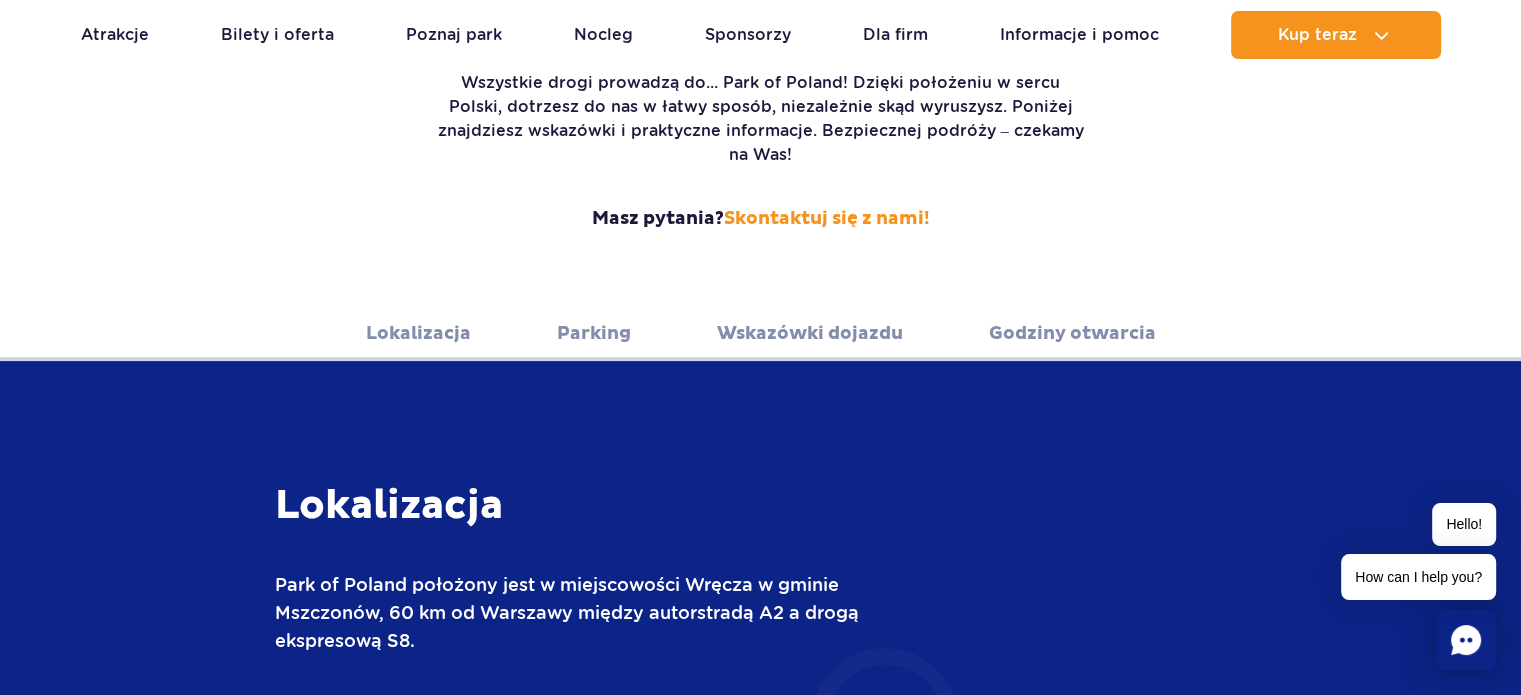 click on "Lokalizacja" at bounding box center [418, 333] 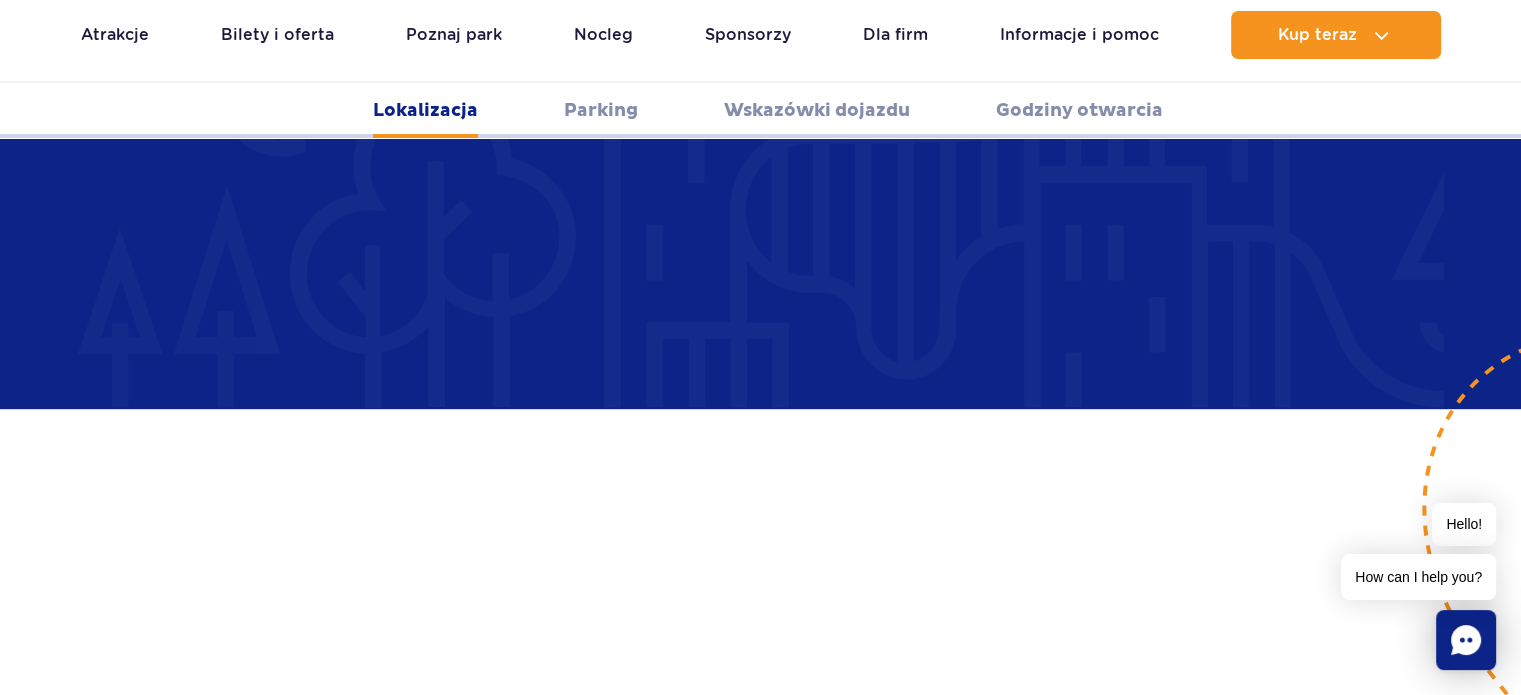 scroll, scrollTop: 1283, scrollLeft: 0, axis: vertical 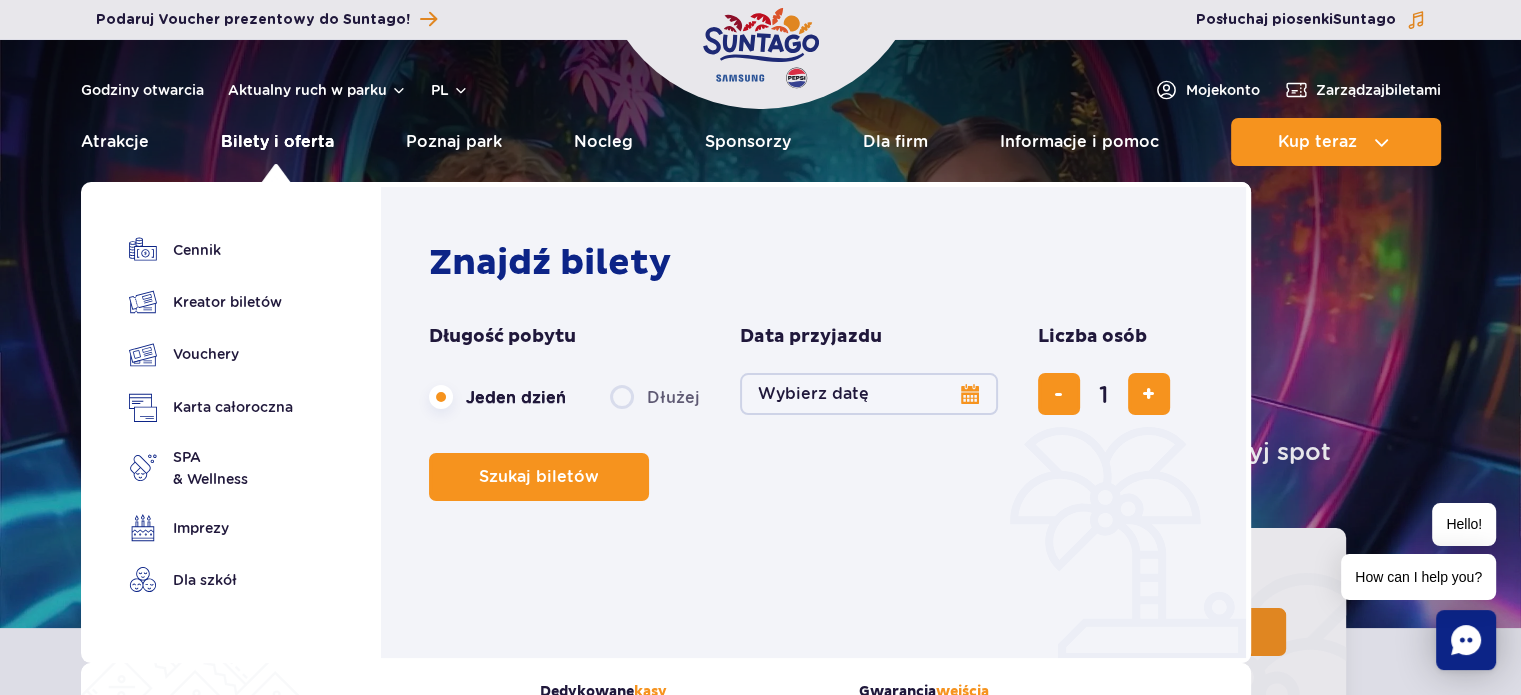 click on "Bilety i oferta" at bounding box center [277, 142] 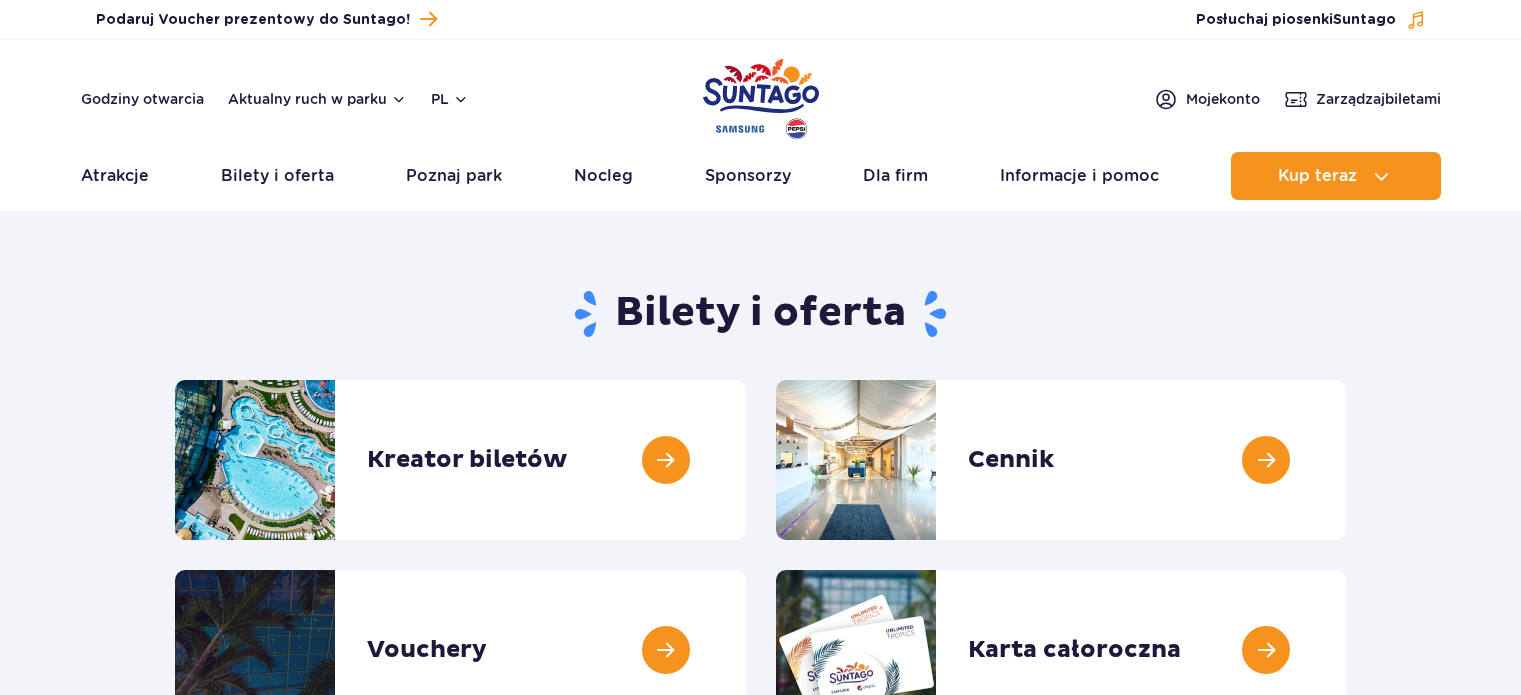 scroll, scrollTop: 0, scrollLeft: 0, axis: both 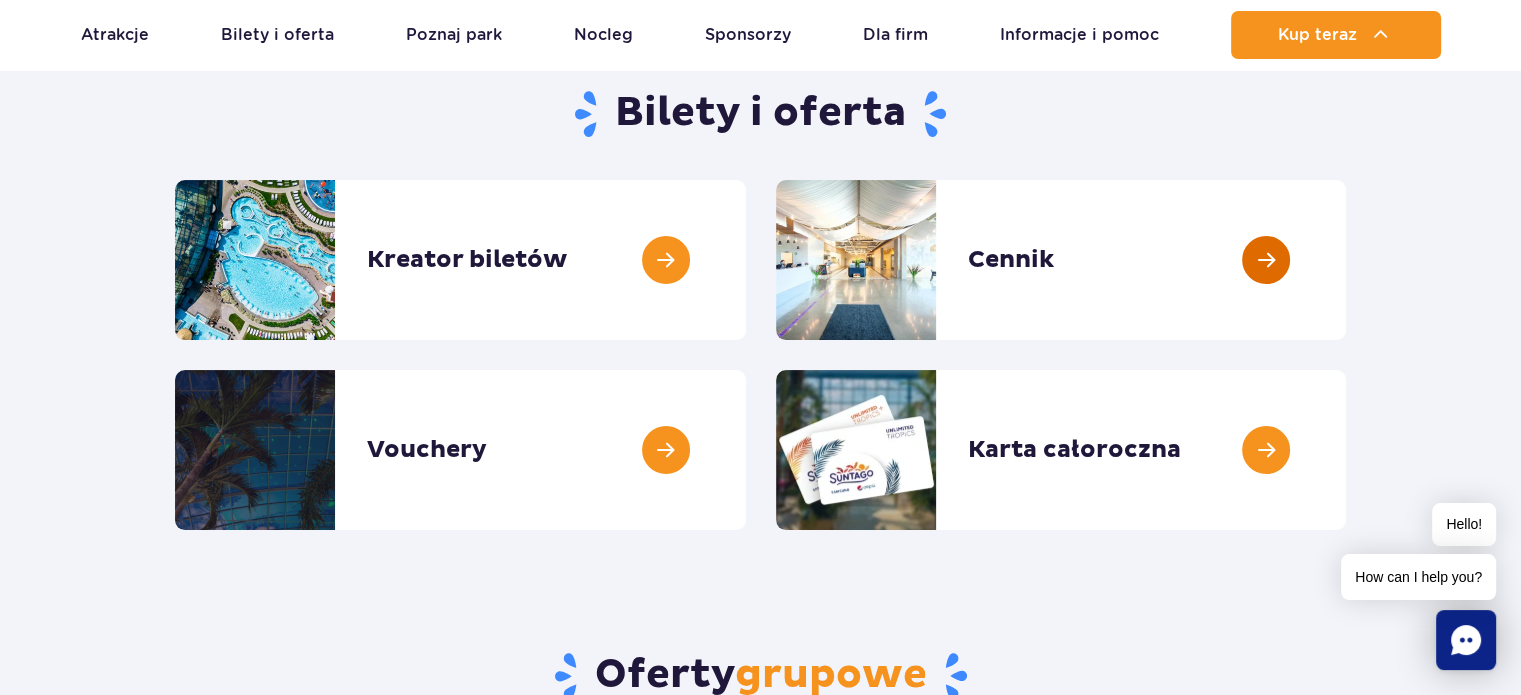 click at bounding box center (1346, 260) 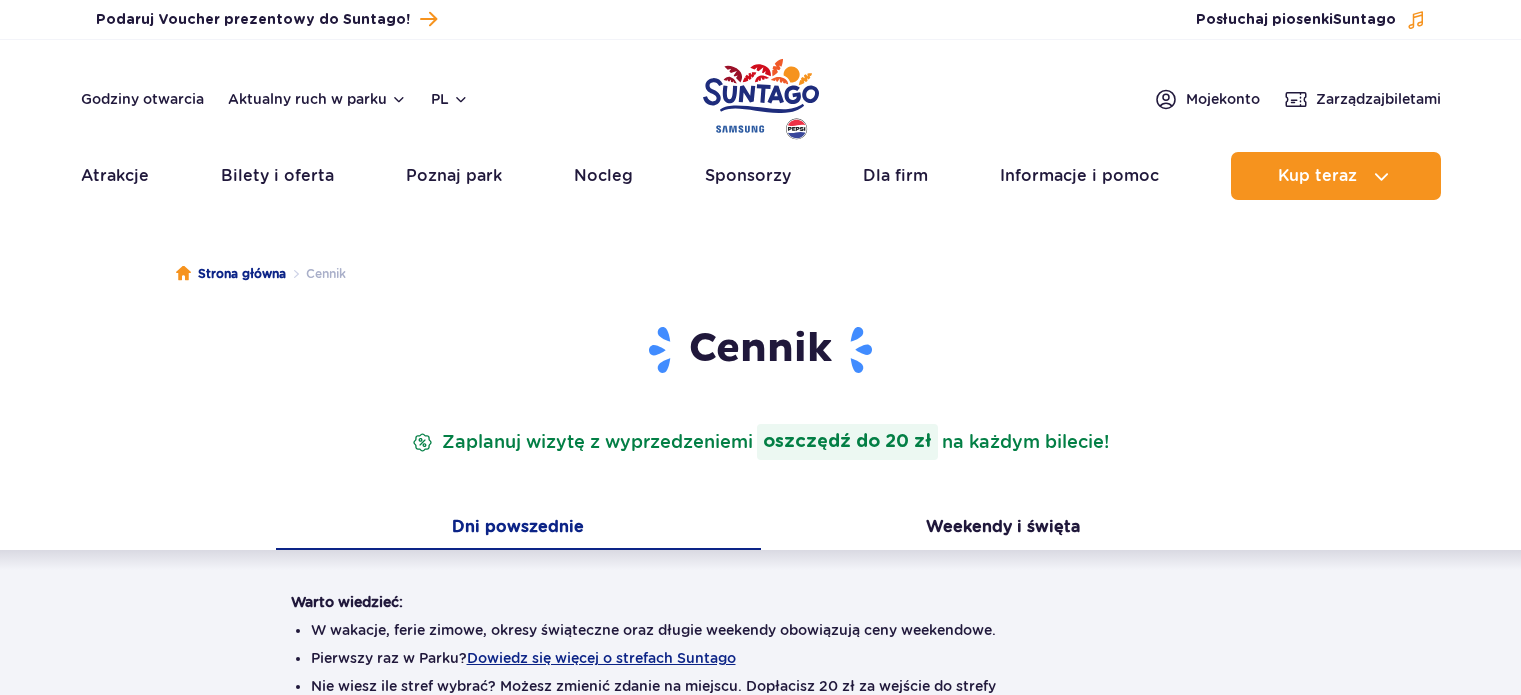 scroll, scrollTop: 0, scrollLeft: 0, axis: both 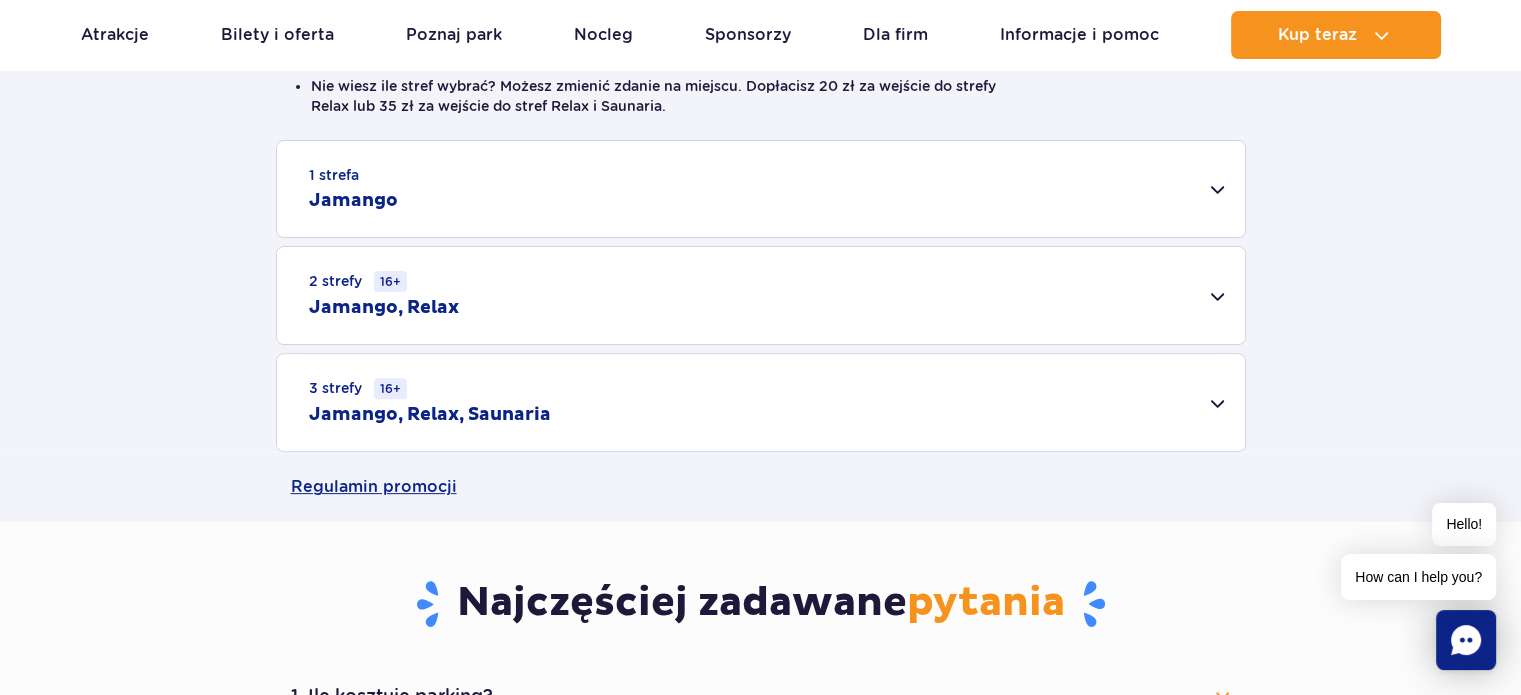 click on "Jamango" at bounding box center (353, 201) 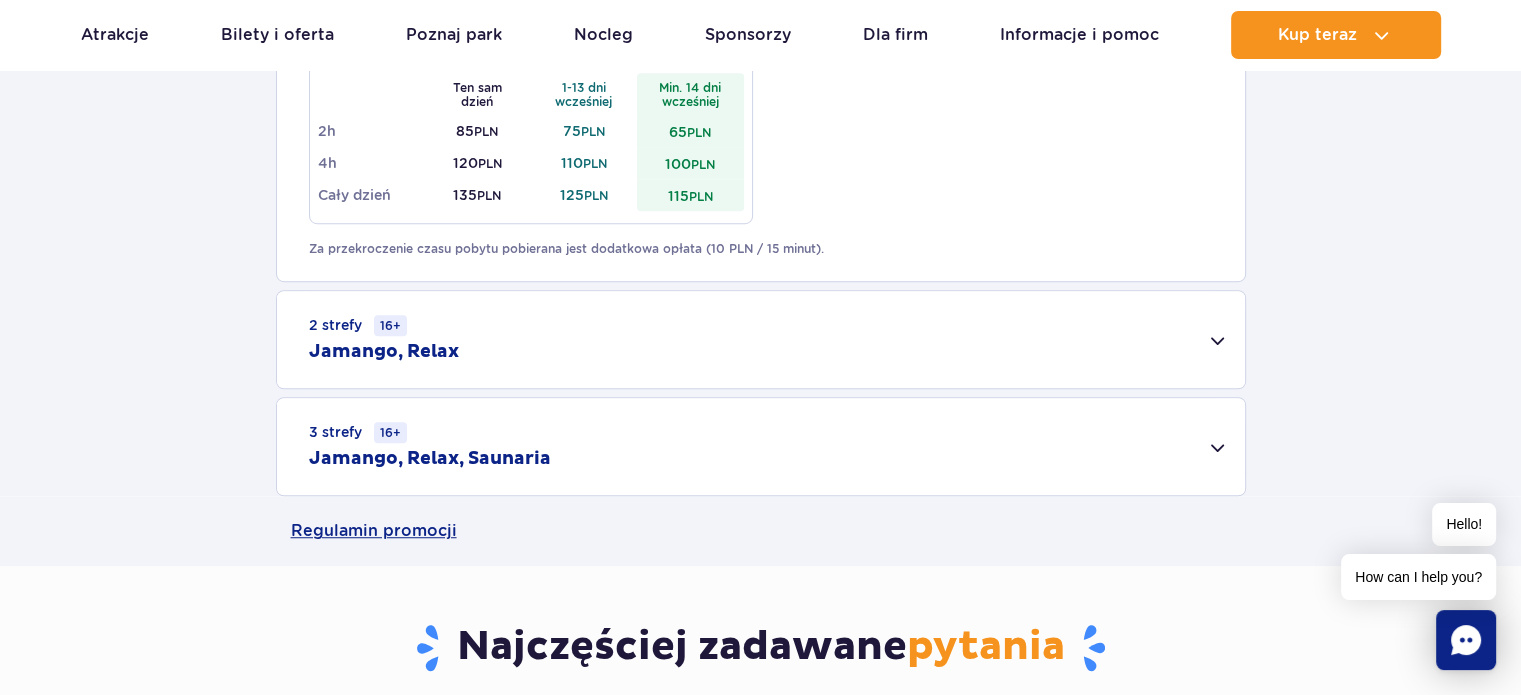 scroll, scrollTop: 1300, scrollLeft: 0, axis: vertical 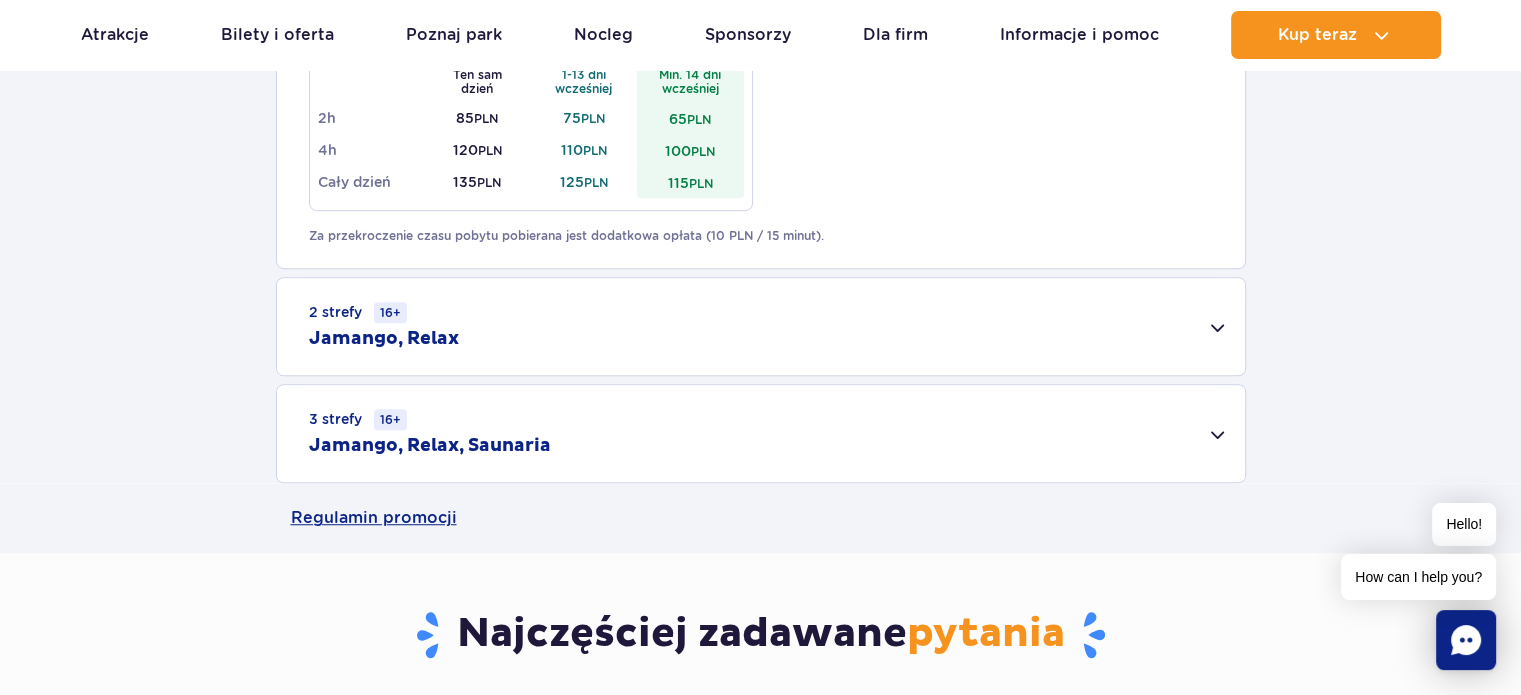 click on "2 strefy  16+" at bounding box center [358, 312] 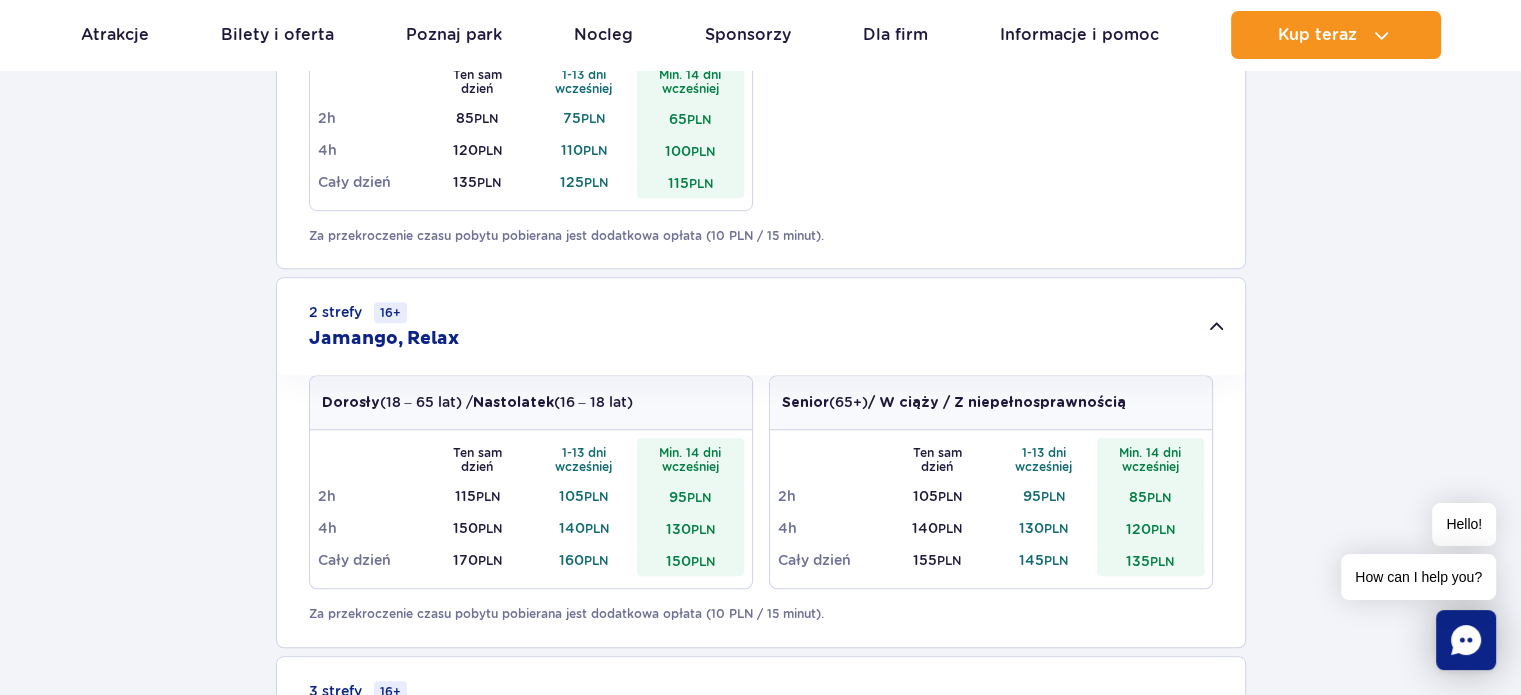 scroll, scrollTop: 1300, scrollLeft: 0, axis: vertical 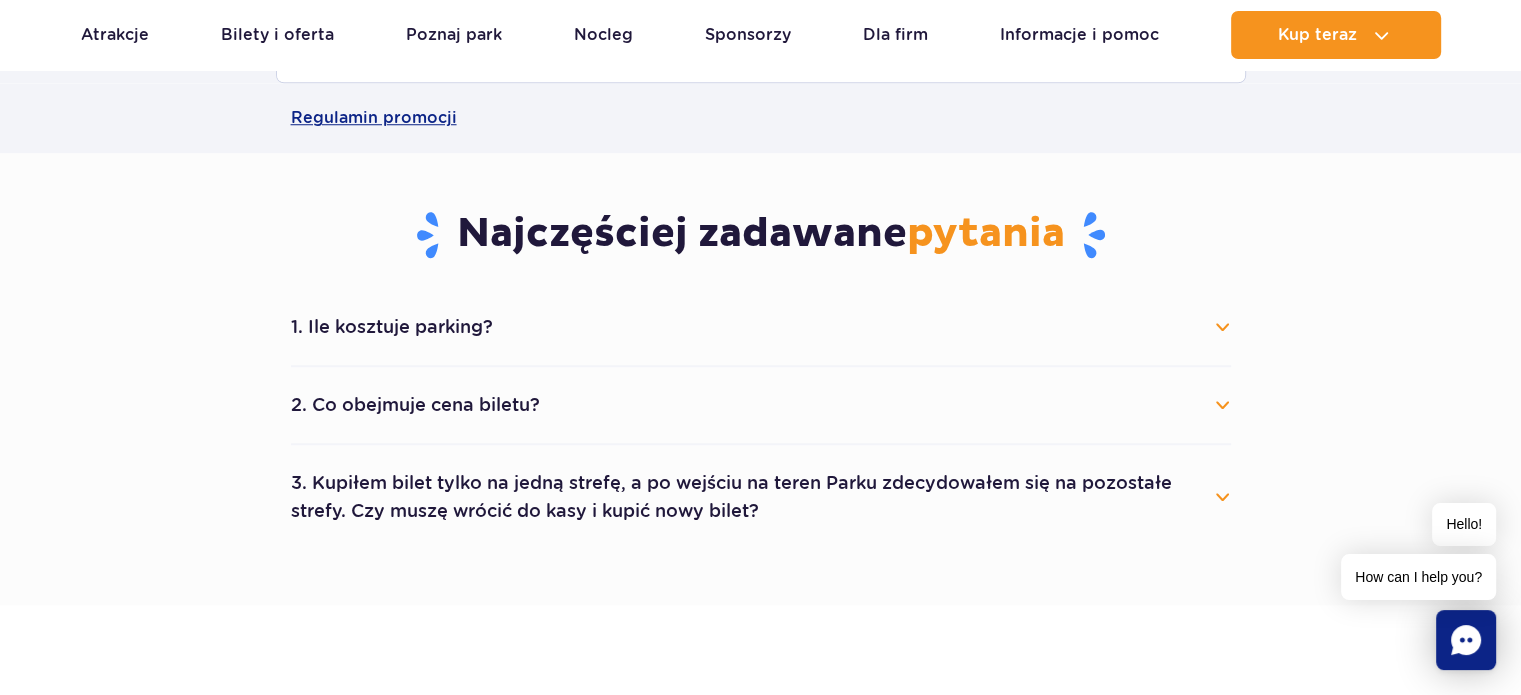 click on "2. Co obejmuje cena biletu?" at bounding box center (761, 405) 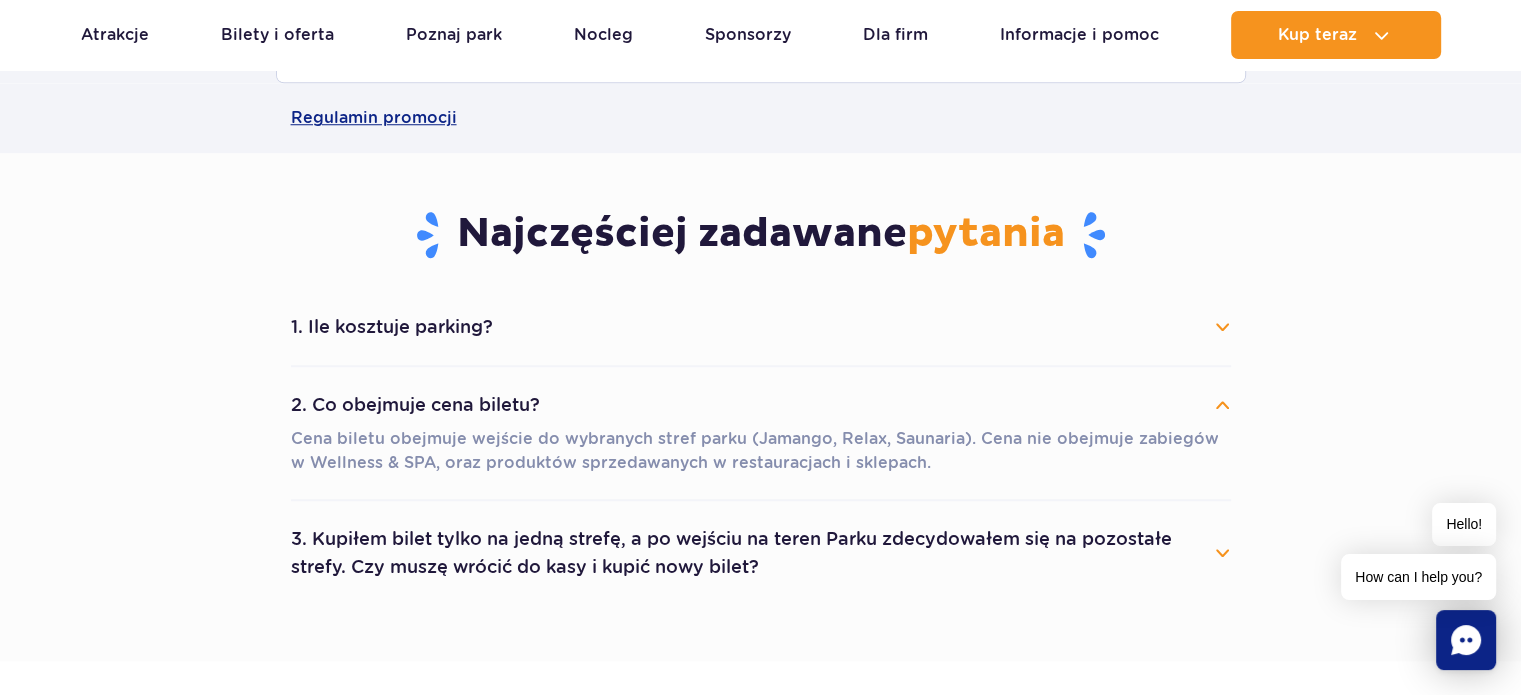 click on "2. Co obejmuje cena biletu?" at bounding box center (761, 405) 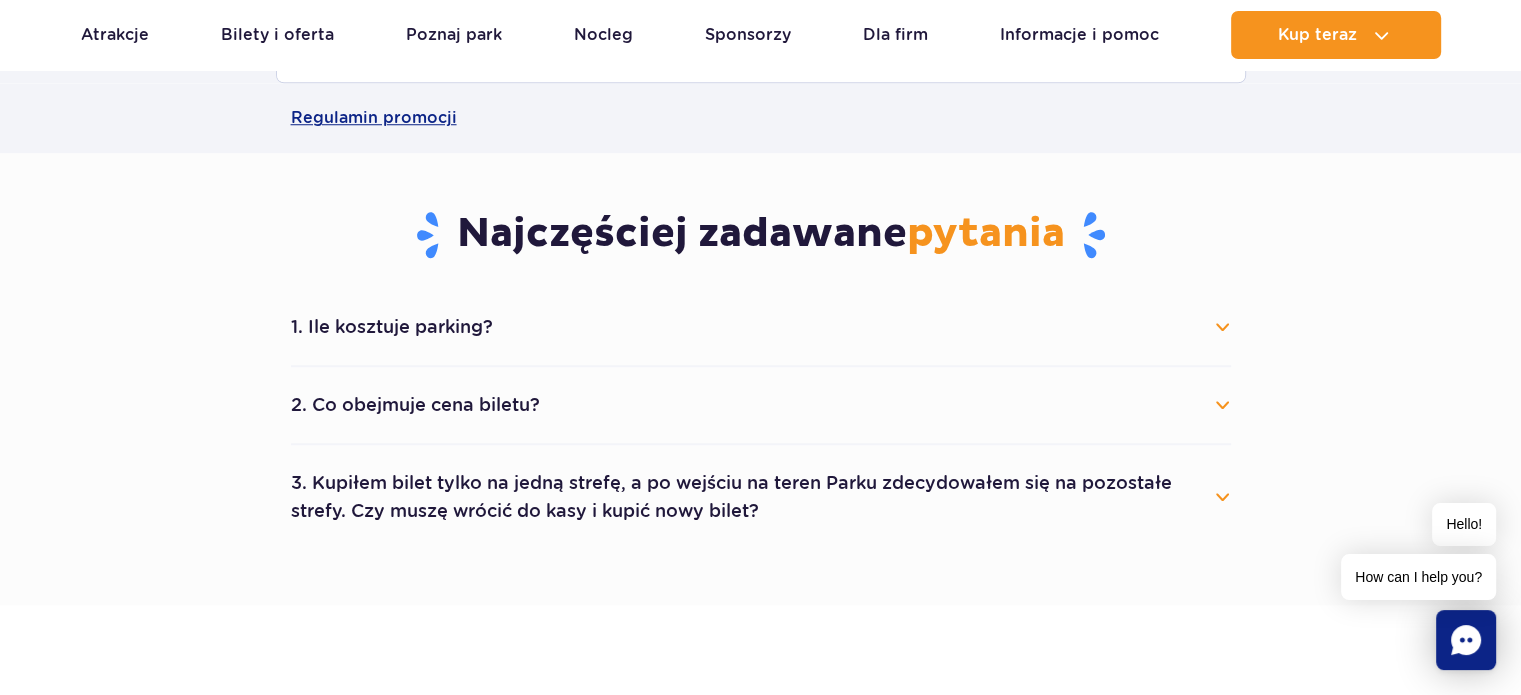 click on "3. Kupiłem bilet tylko na jedną strefę, a po wejściu na teren Parku zdecydowałem się na pozostałe strefy. Czy muszę wrócić do kasy i kupić nowy bilet?" at bounding box center [761, 497] 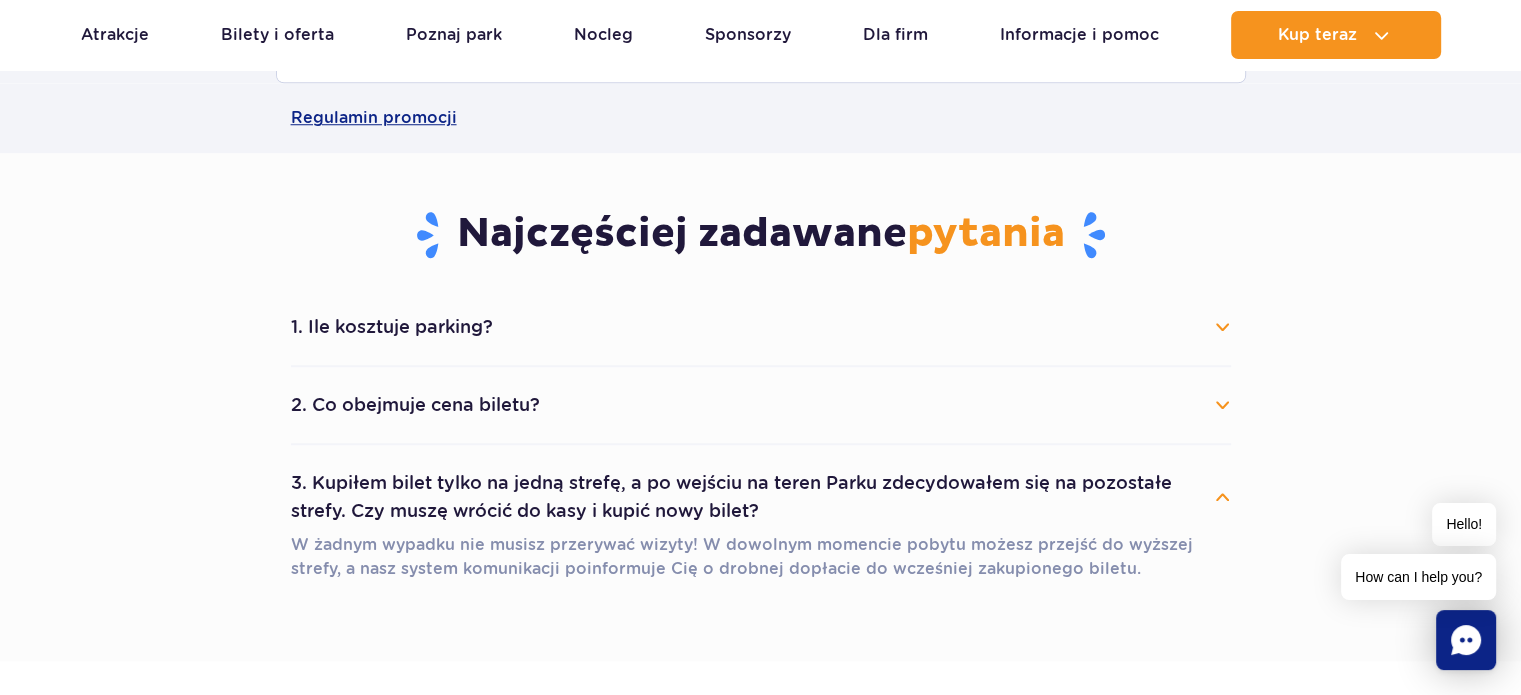 click on "3. Kupiłem bilet tylko na jedną strefę, a po wejściu na teren Parku zdecydowałem się na pozostałe strefy. Czy muszę wrócić do kasy i kupić nowy bilet?" at bounding box center [761, 497] 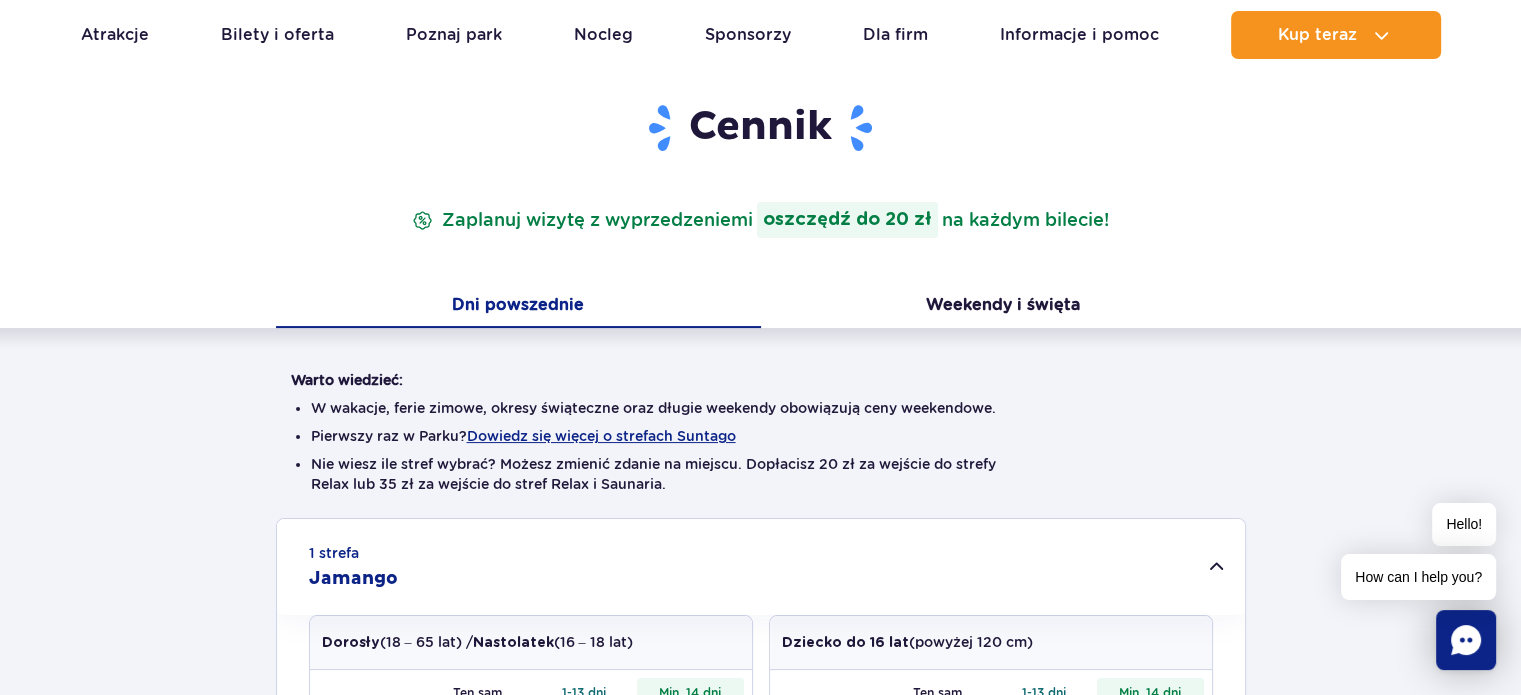 scroll, scrollTop: 200, scrollLeft: 0, axis: vertical 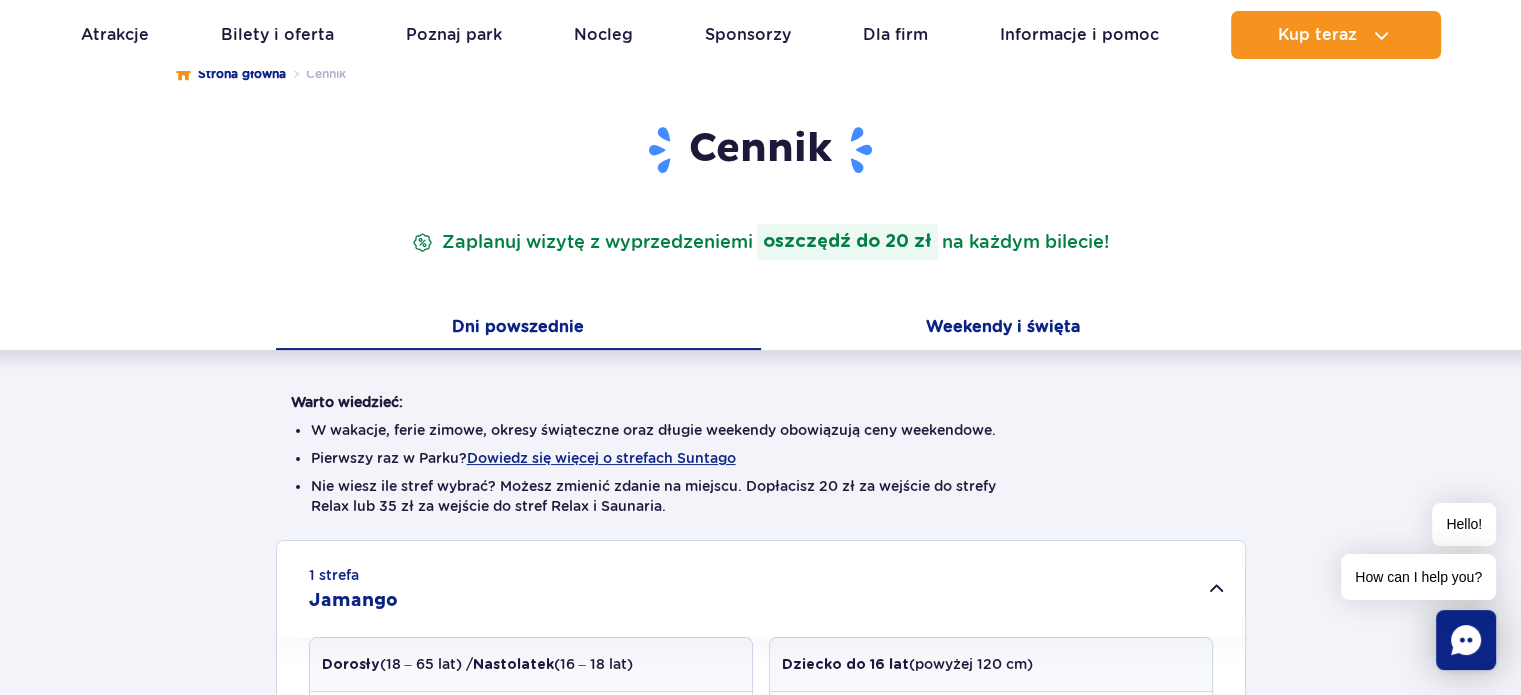 click on "Weekendy i święta" at bounding box center [1003, 329] 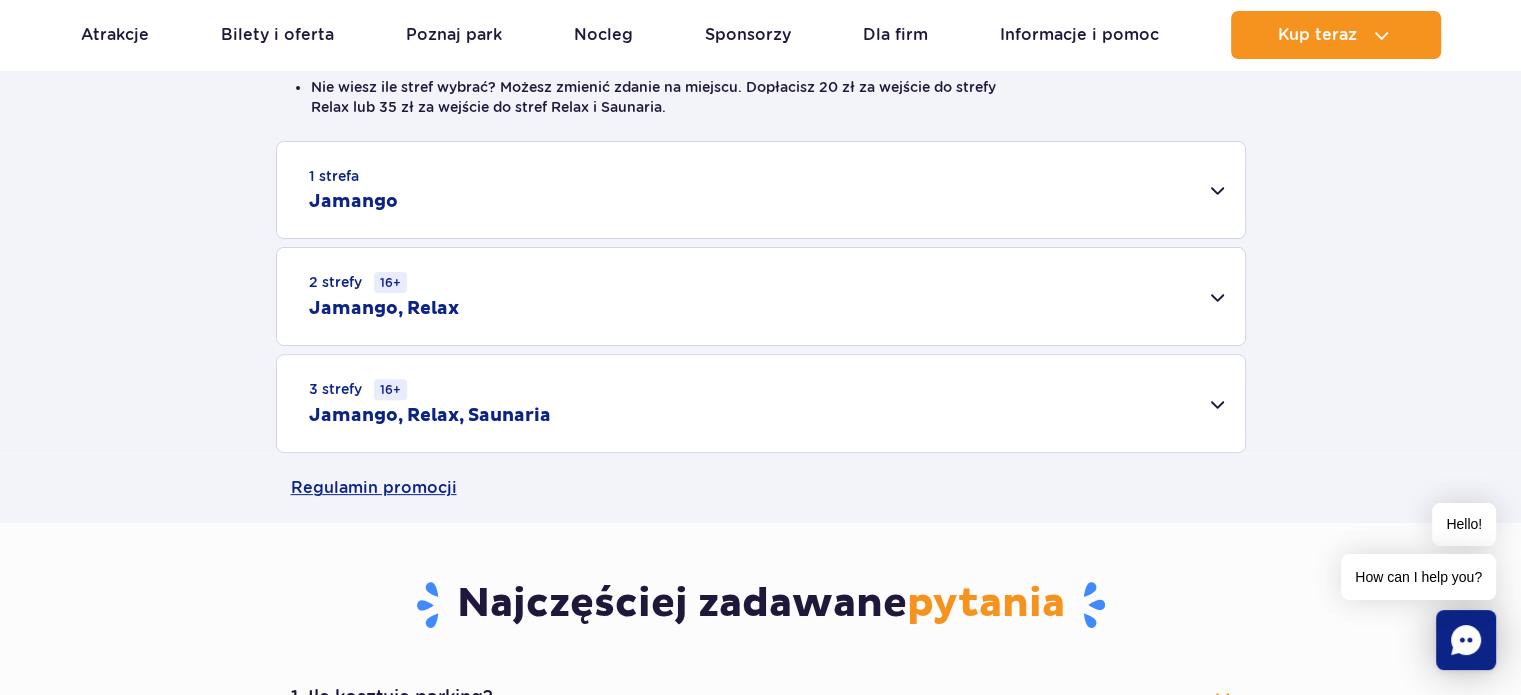 scroll, scrollTop: 600, scrollLeft: 0, axis: vertical 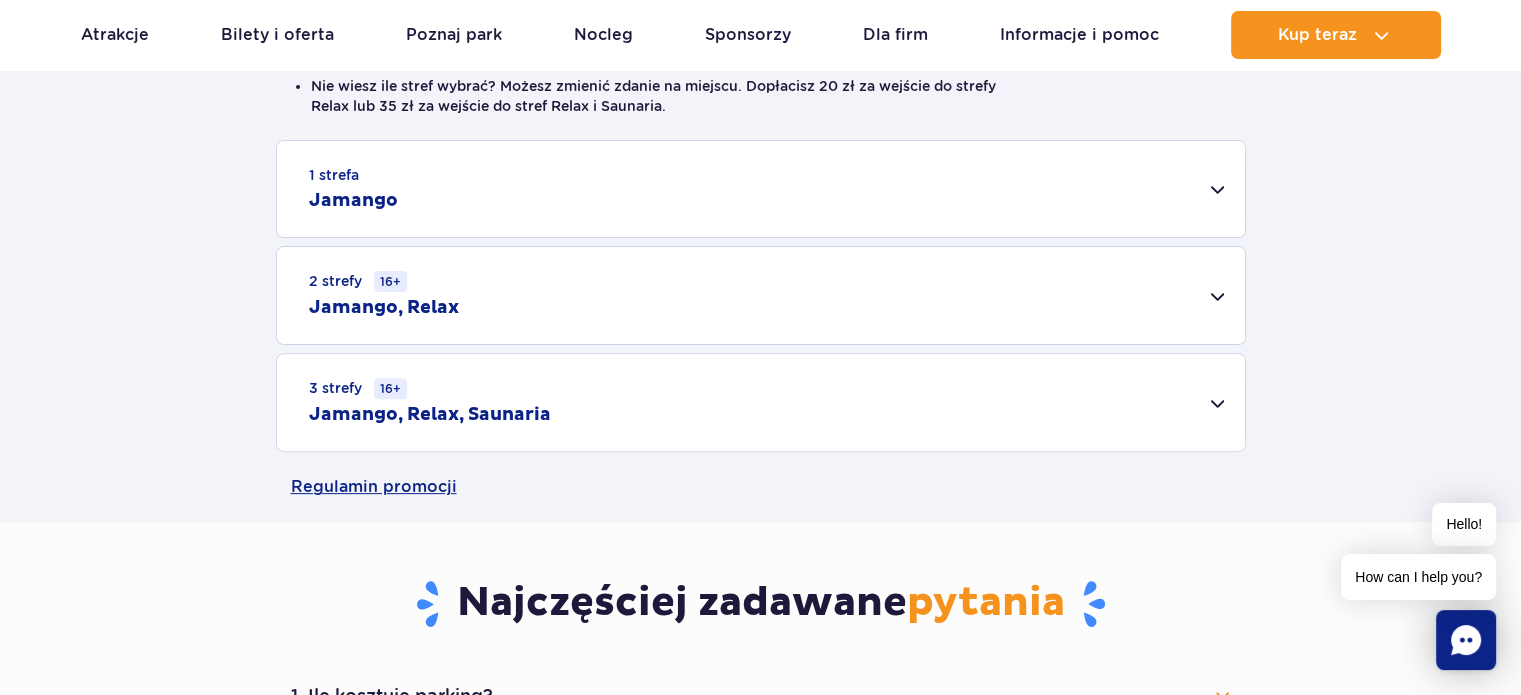 click on "Jamango" at bounding box center [353, 201] 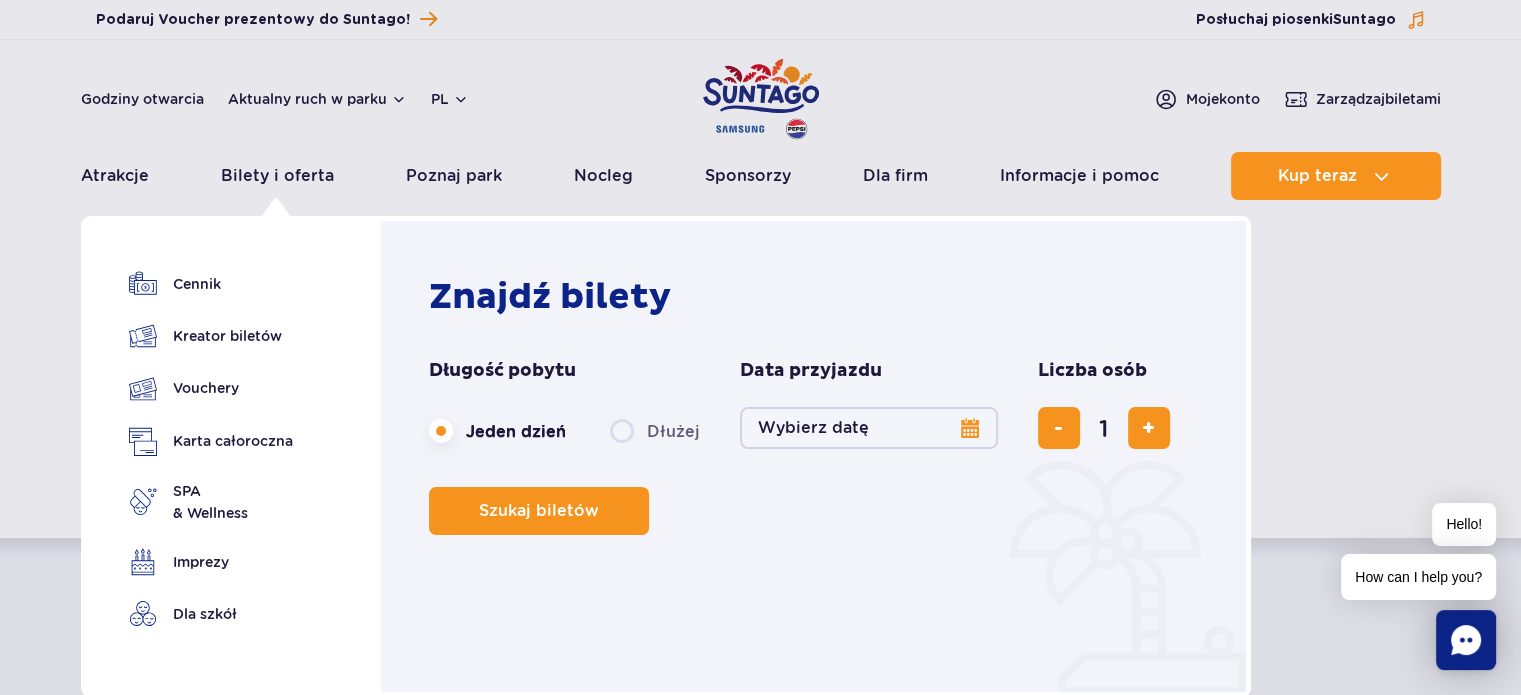 scroll, scrollTop: 0, scrollLeft: 0, axis: both 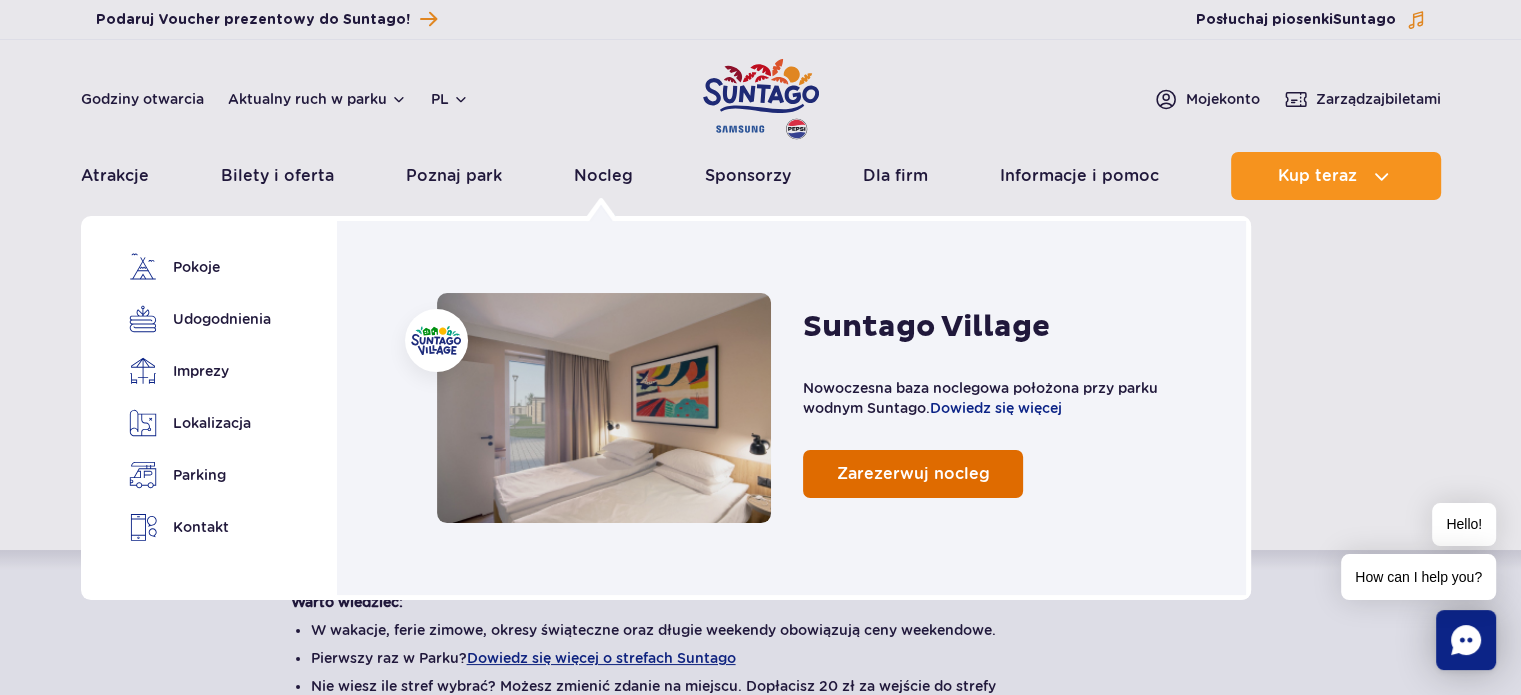 click on "Zarezerwuj nocleg" at bounding box center (913, 473) 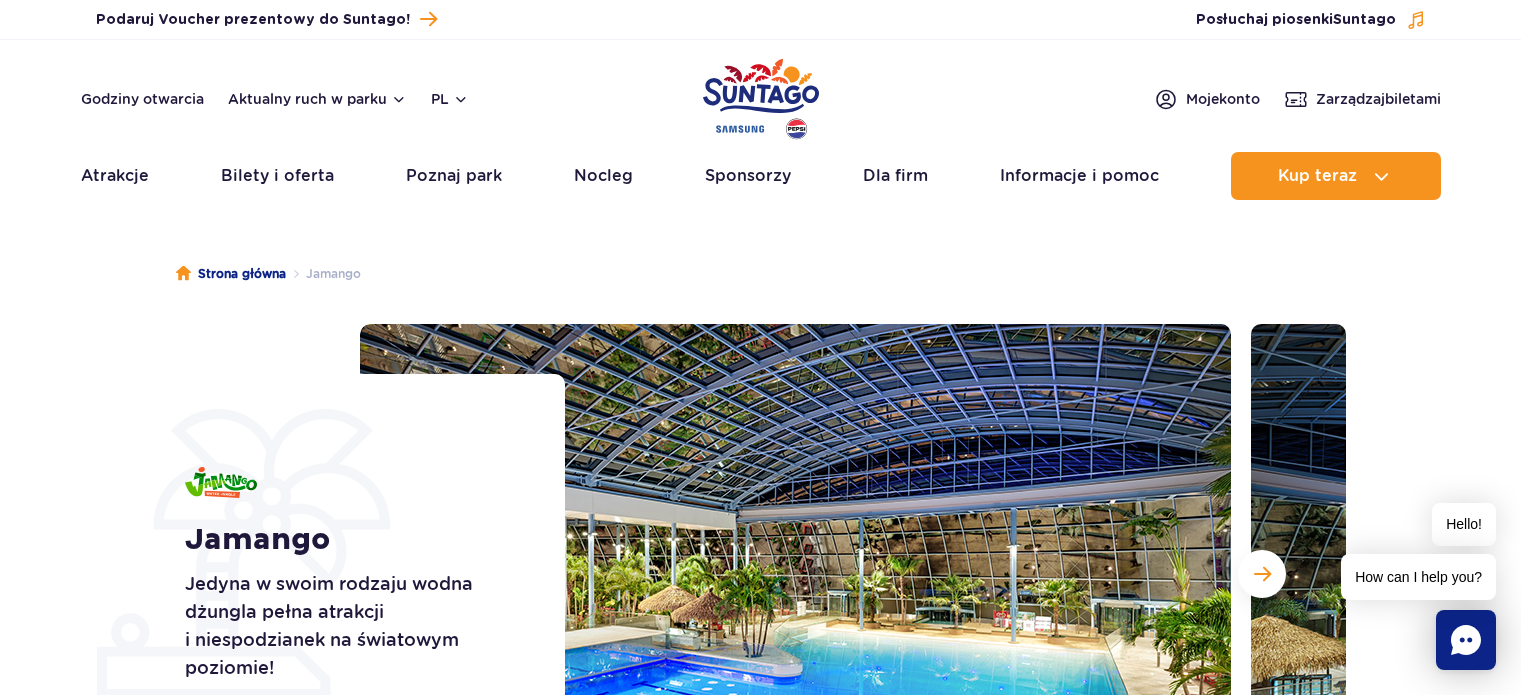 scroll, scrollTop: 0, scrollLeft: 0, axis: both 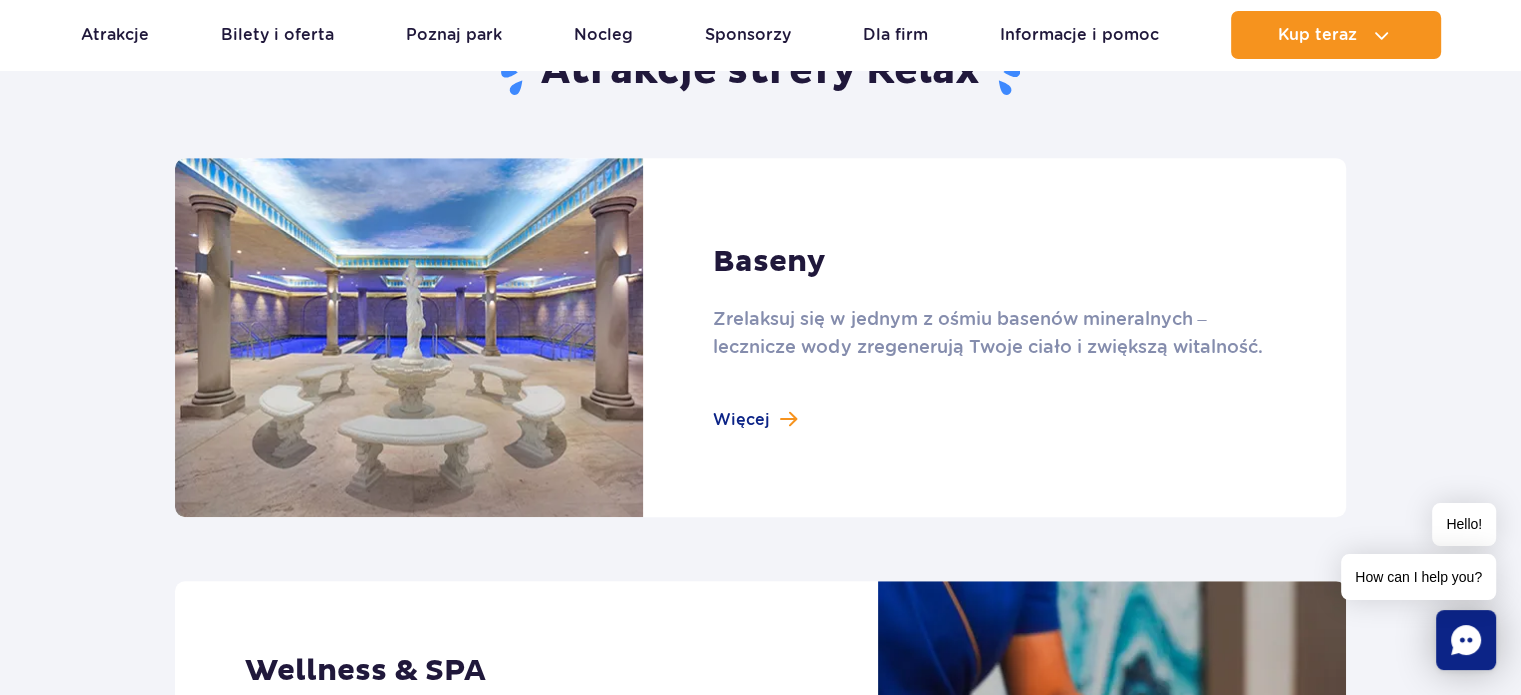 click at bounding box center (760, 337) 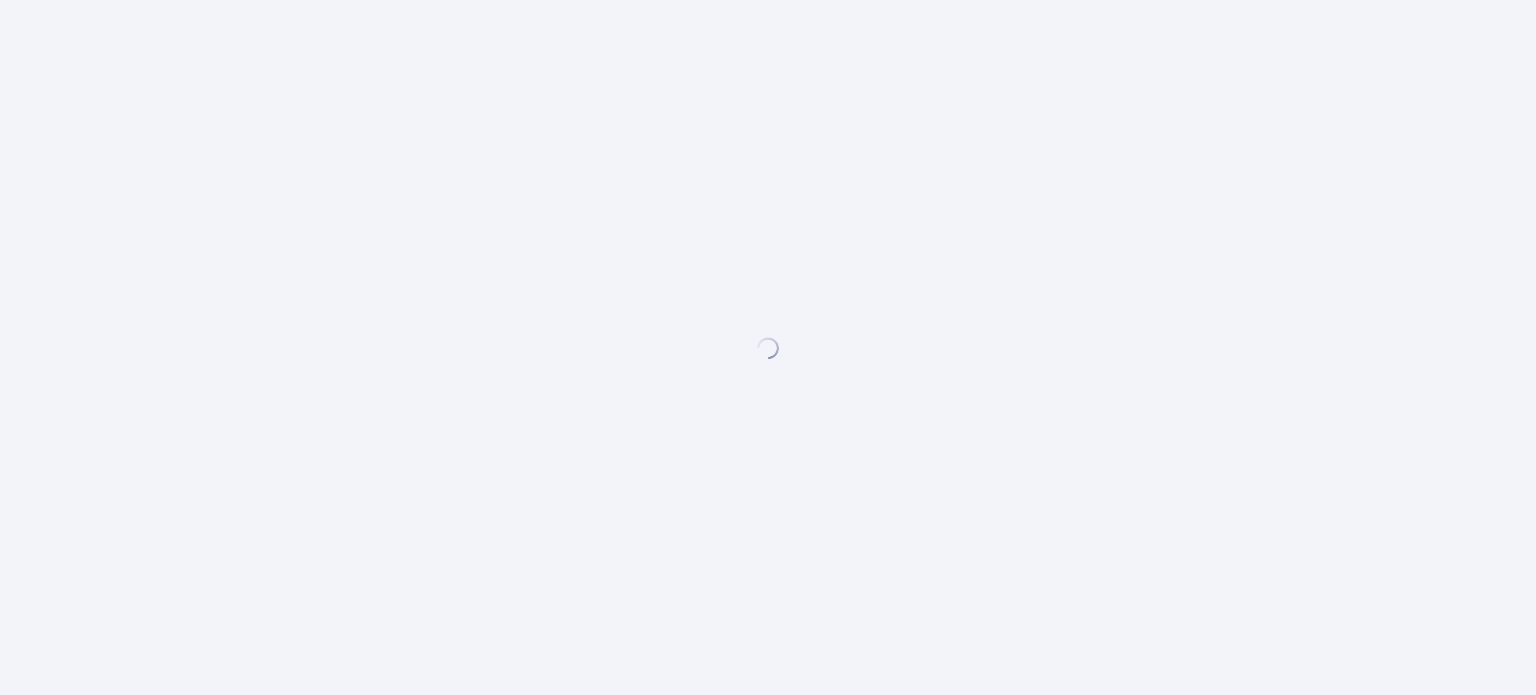 scroll, scrollTop: 0, scrollLeft: 0, axis: both 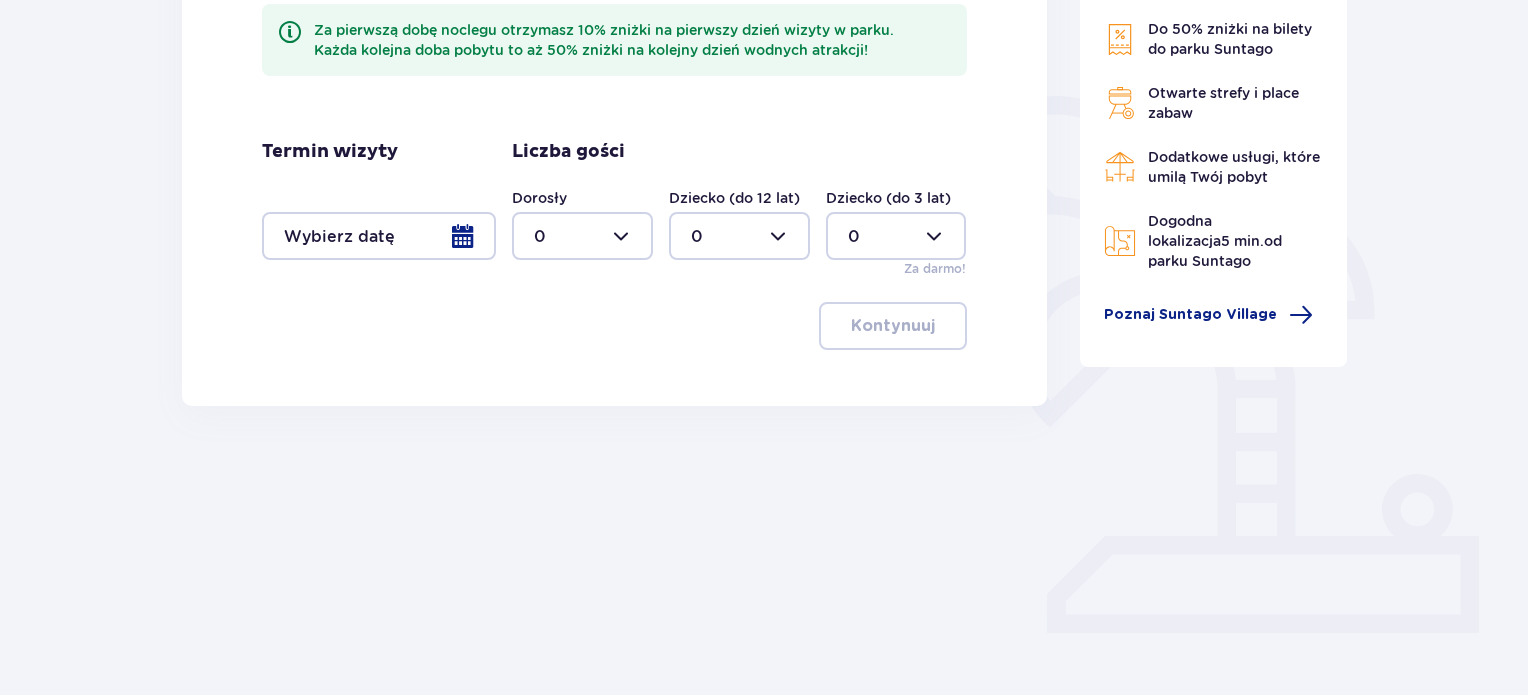 click at bounding box center [379, 236] 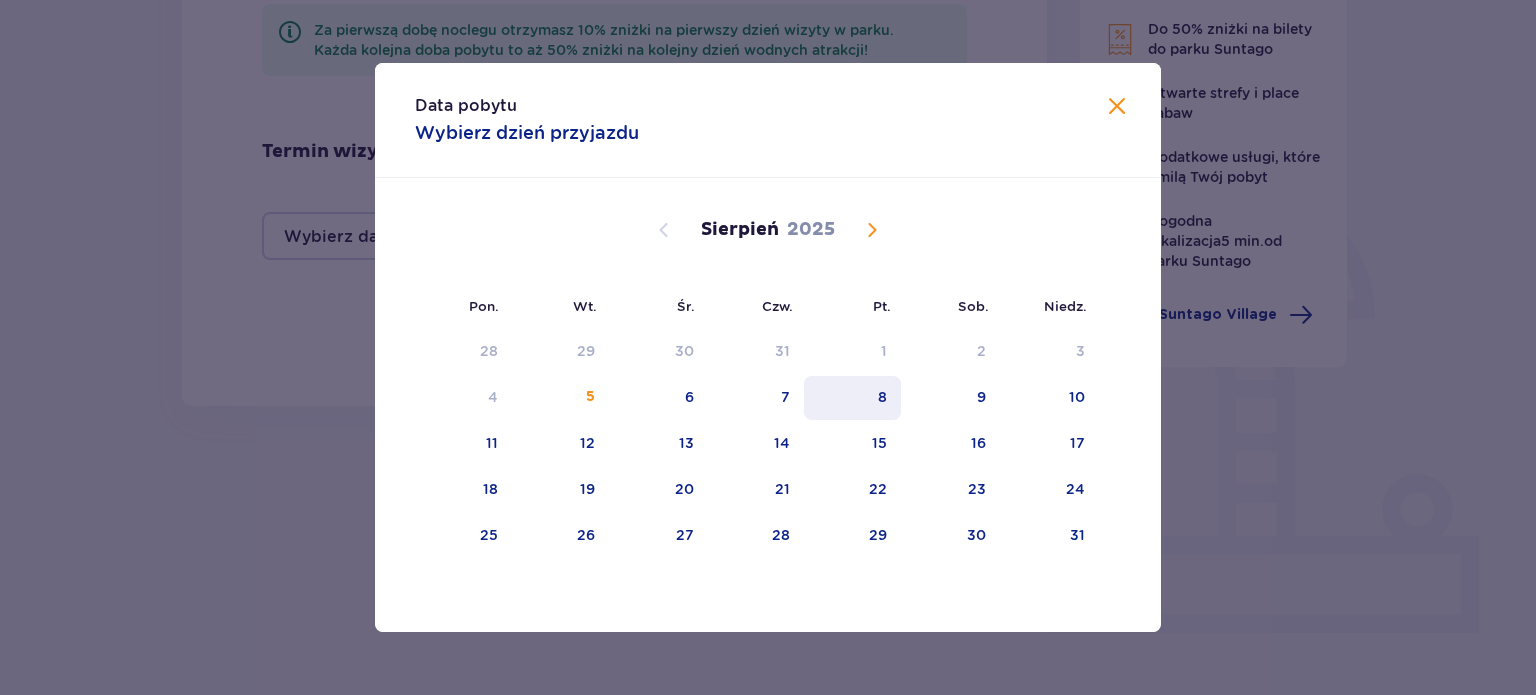 click on "8" at bounding box center [882, 397] 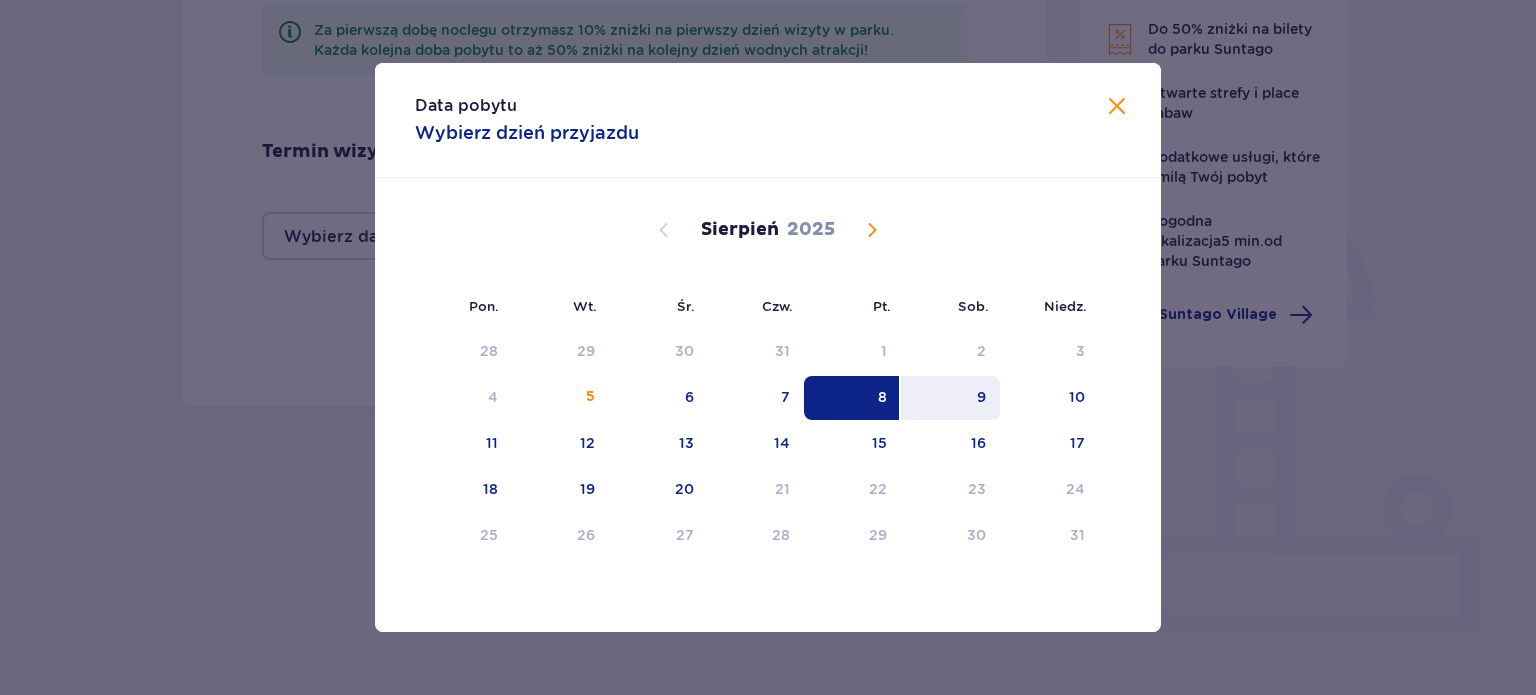 click on "9" at bounding box center (981, 397) 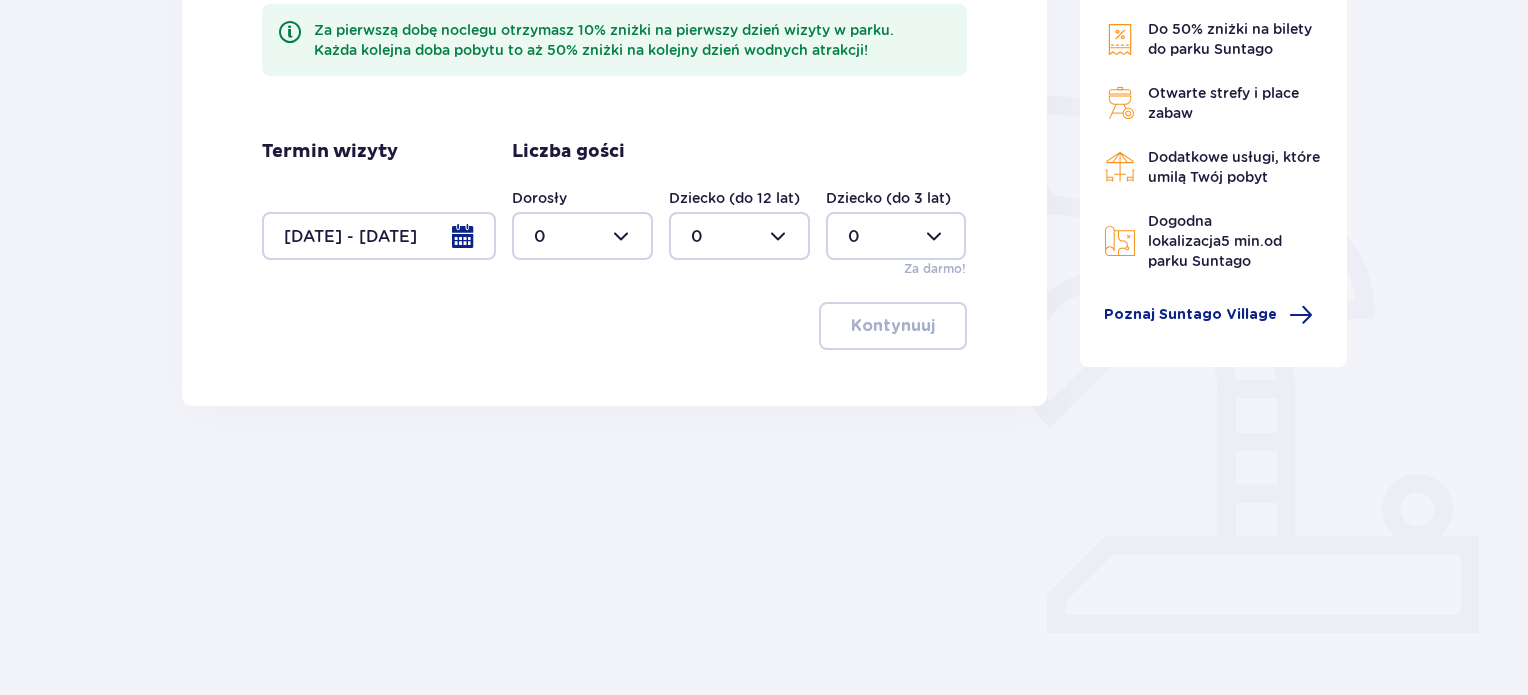click at bounding box center [582, 236] 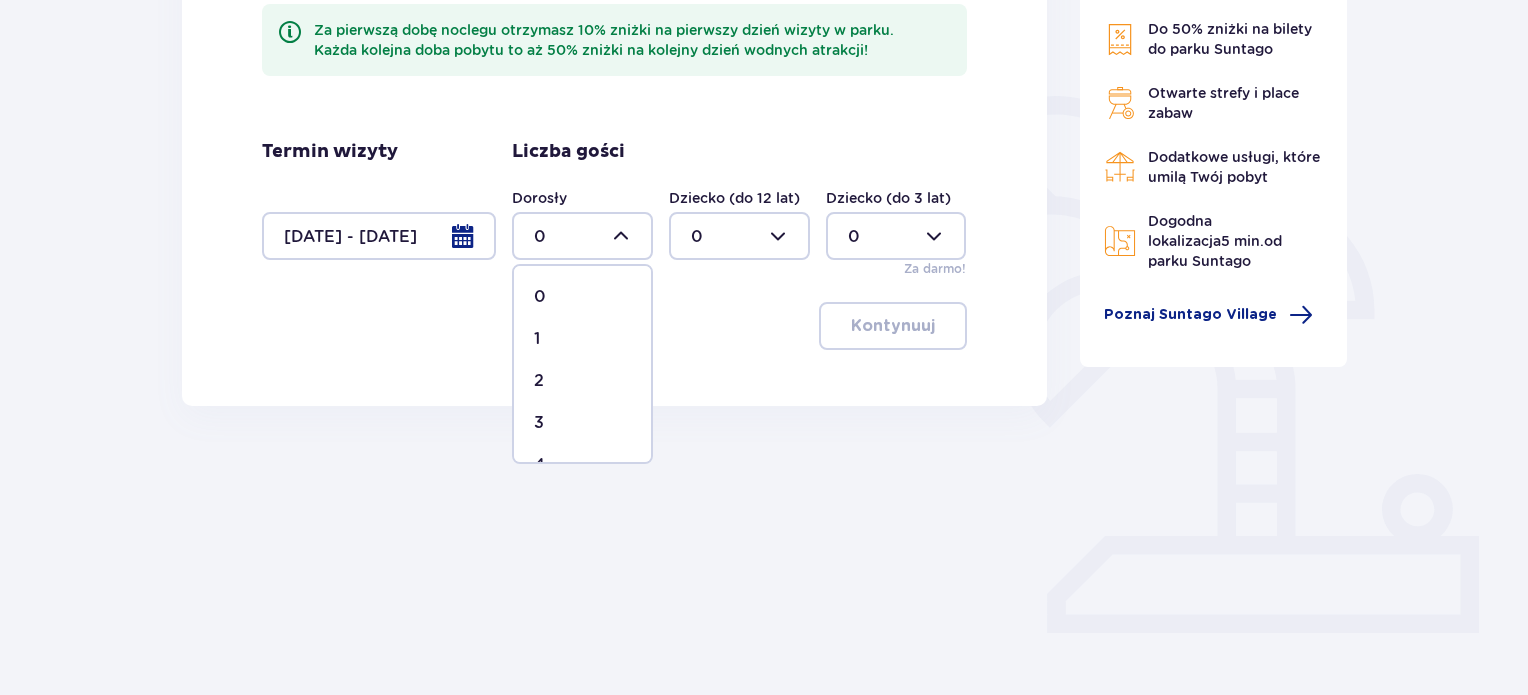 click on "2" at bounding box center [582, 381] 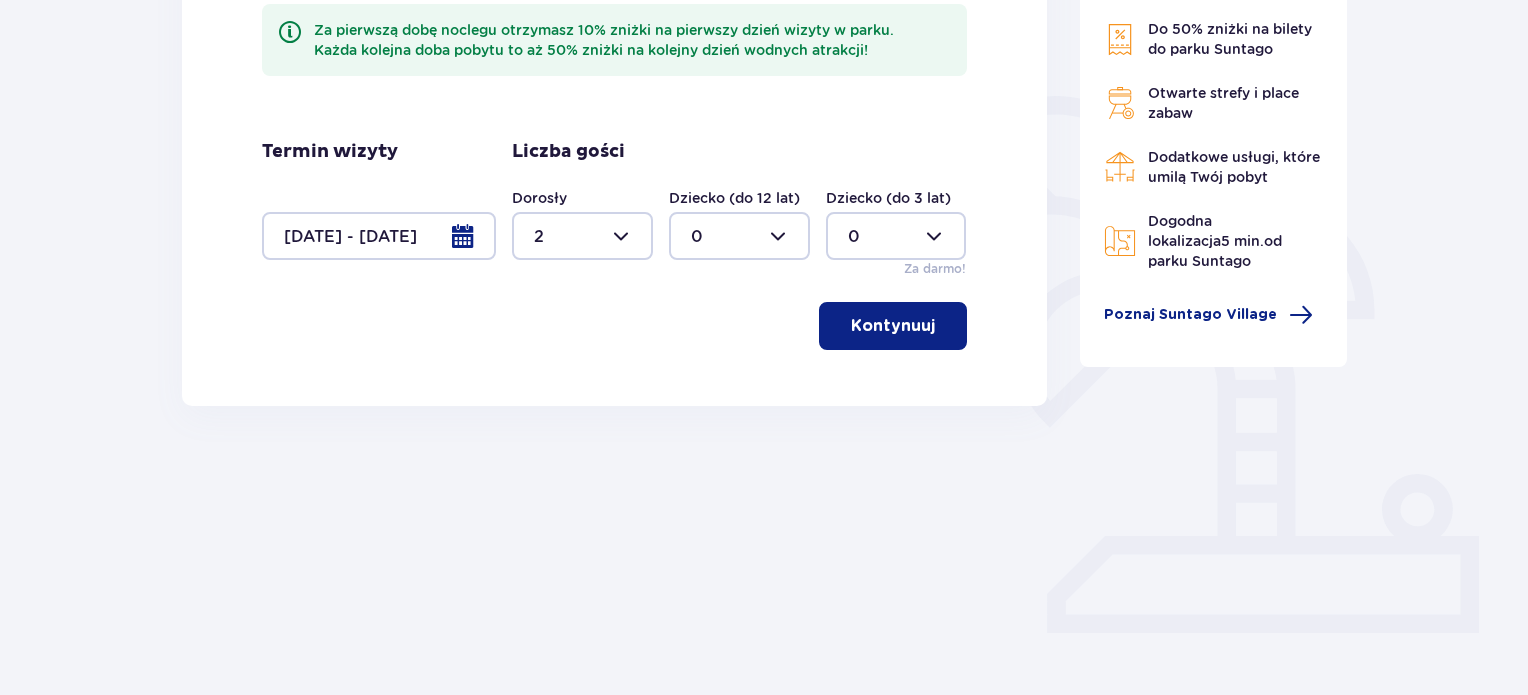 click at bounding box center [739, 236] 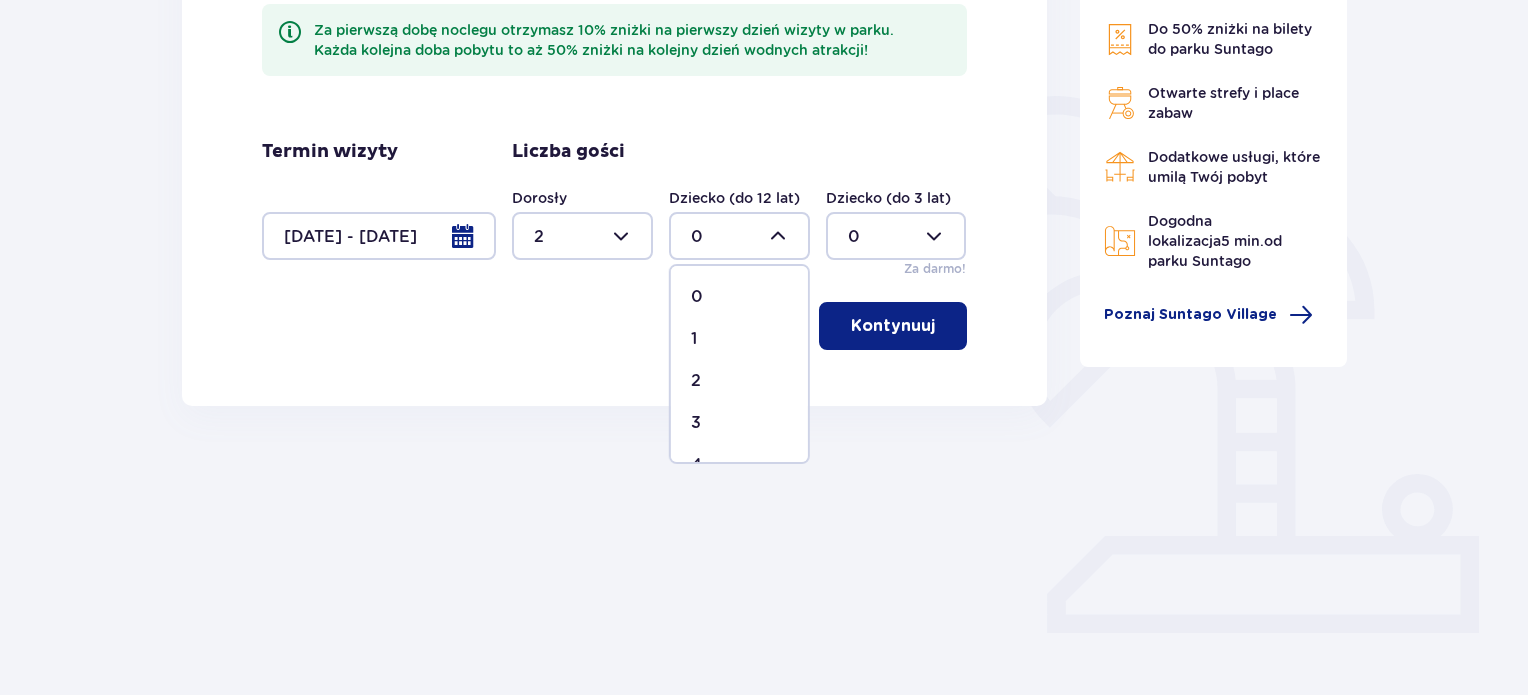 click on "1" at bounding box center [739, 339] 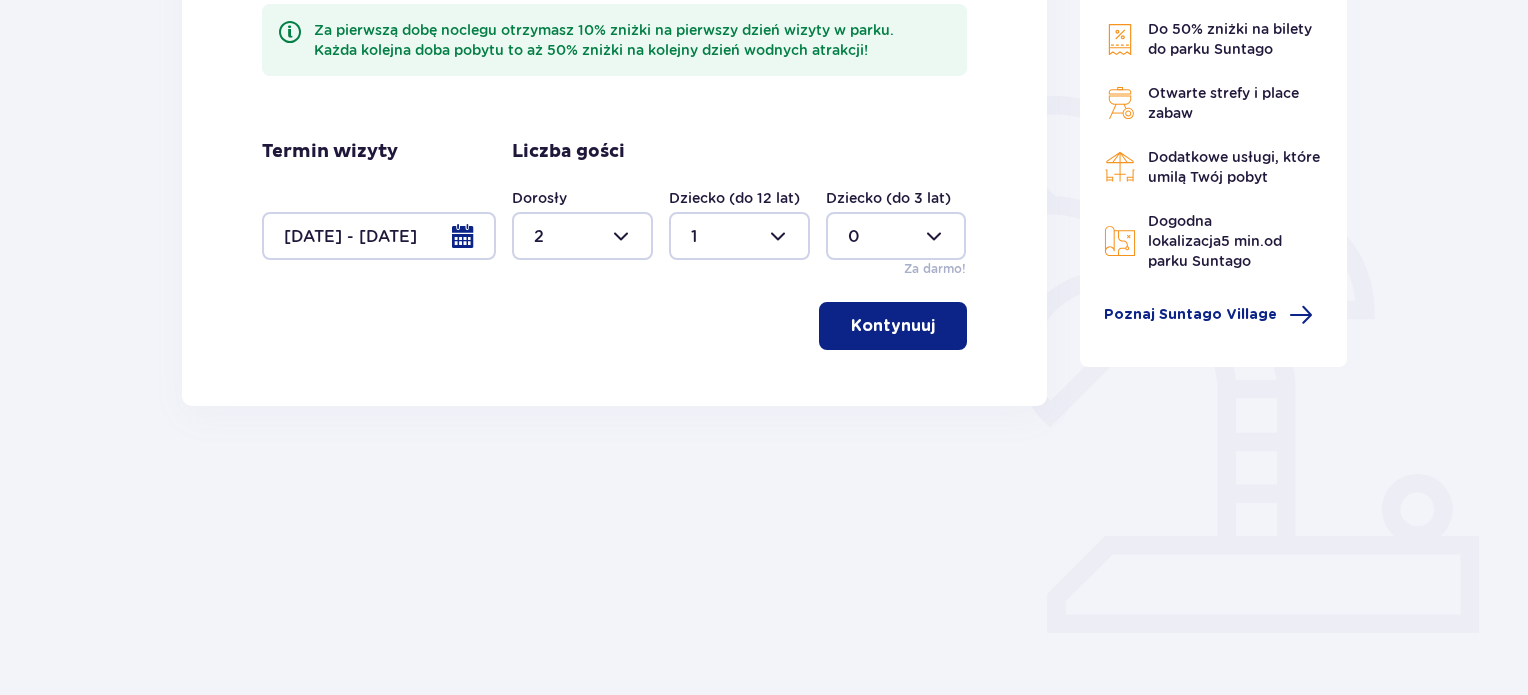 click on "Kontynuuj" at bounding box center (893, 326) 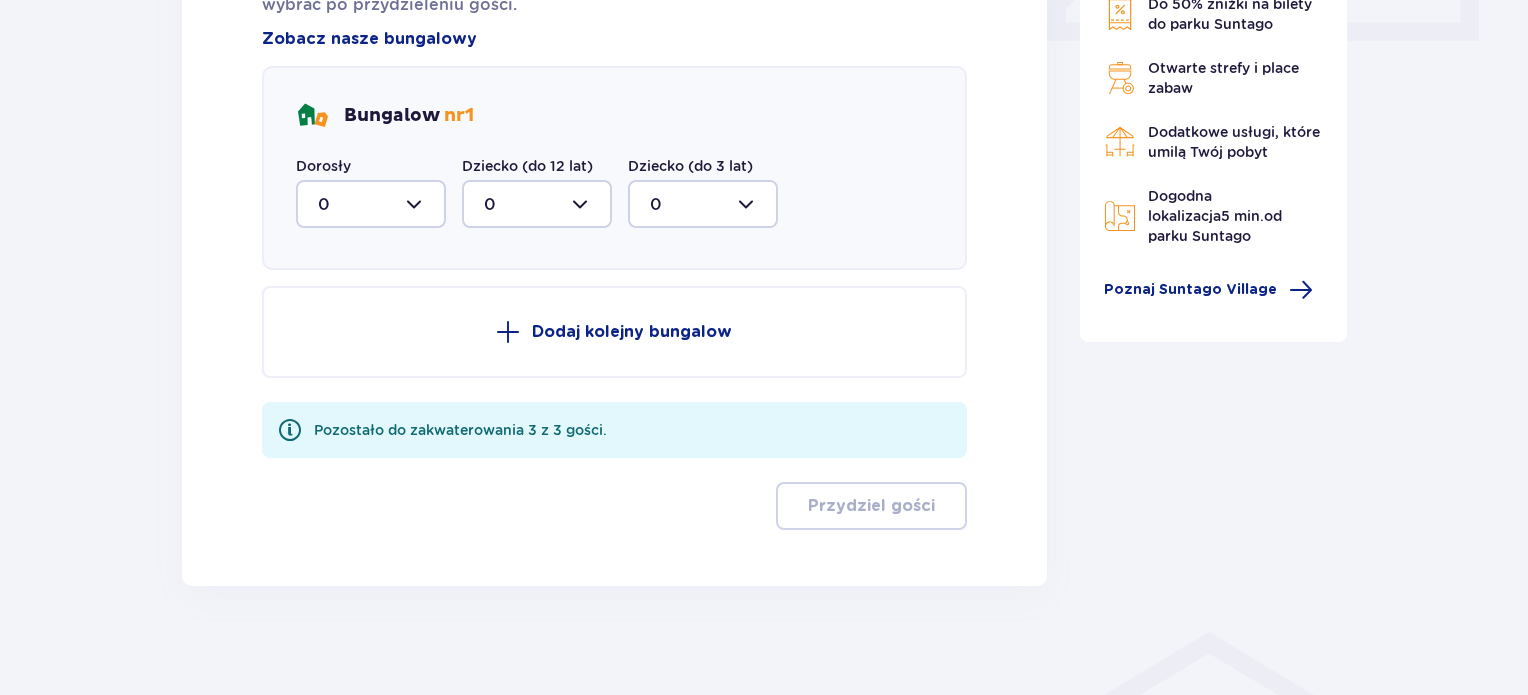 scroll, scrollTop: 1001, scrollLeft: 0, axis: vertical 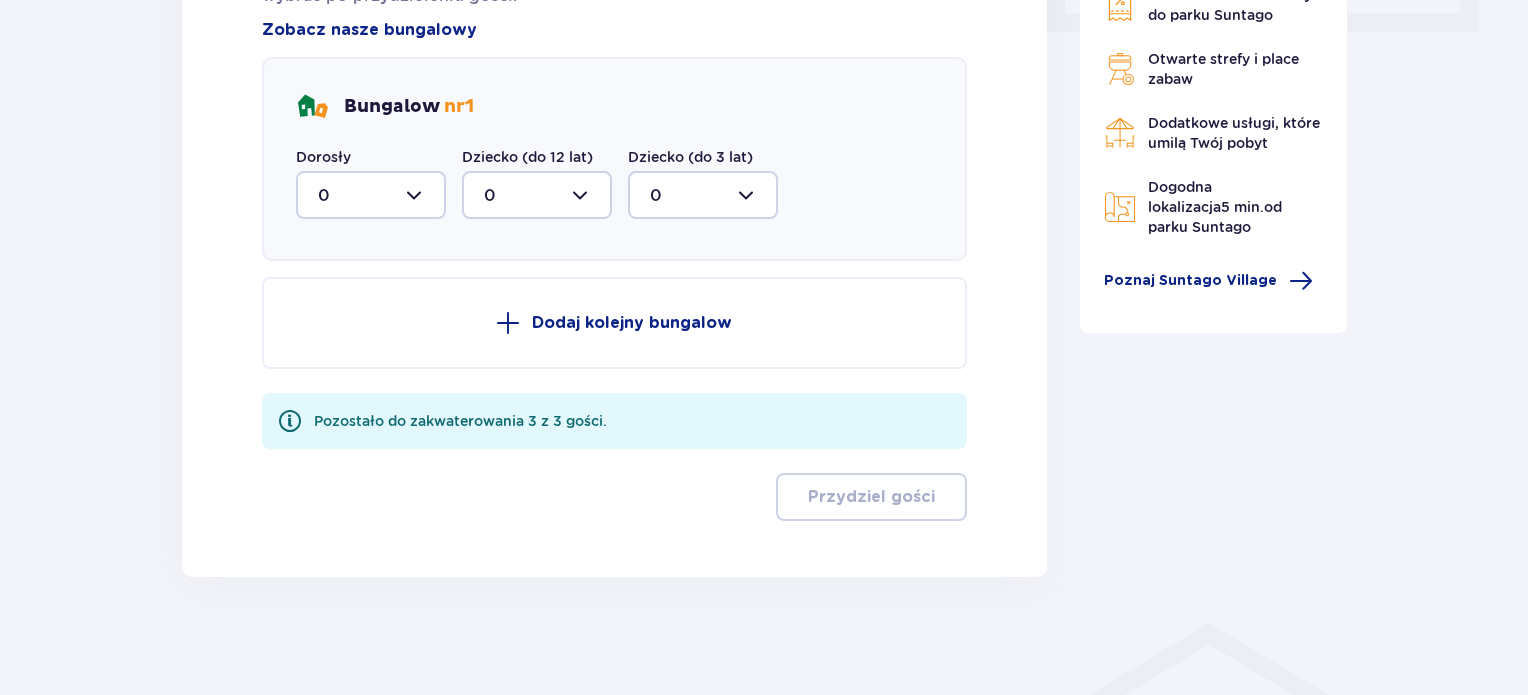 click at bounding box center [371, 195] 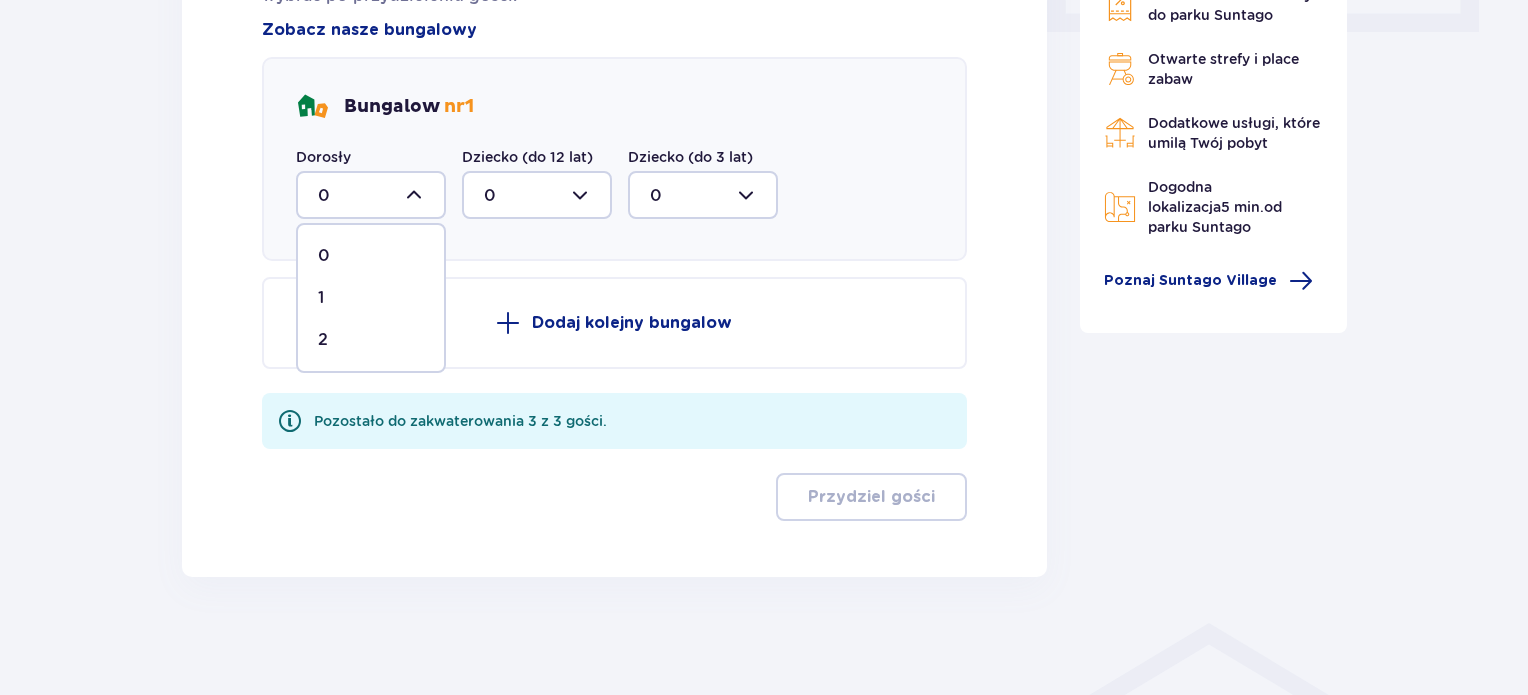 click on "2" at bounding box center (371, 340) 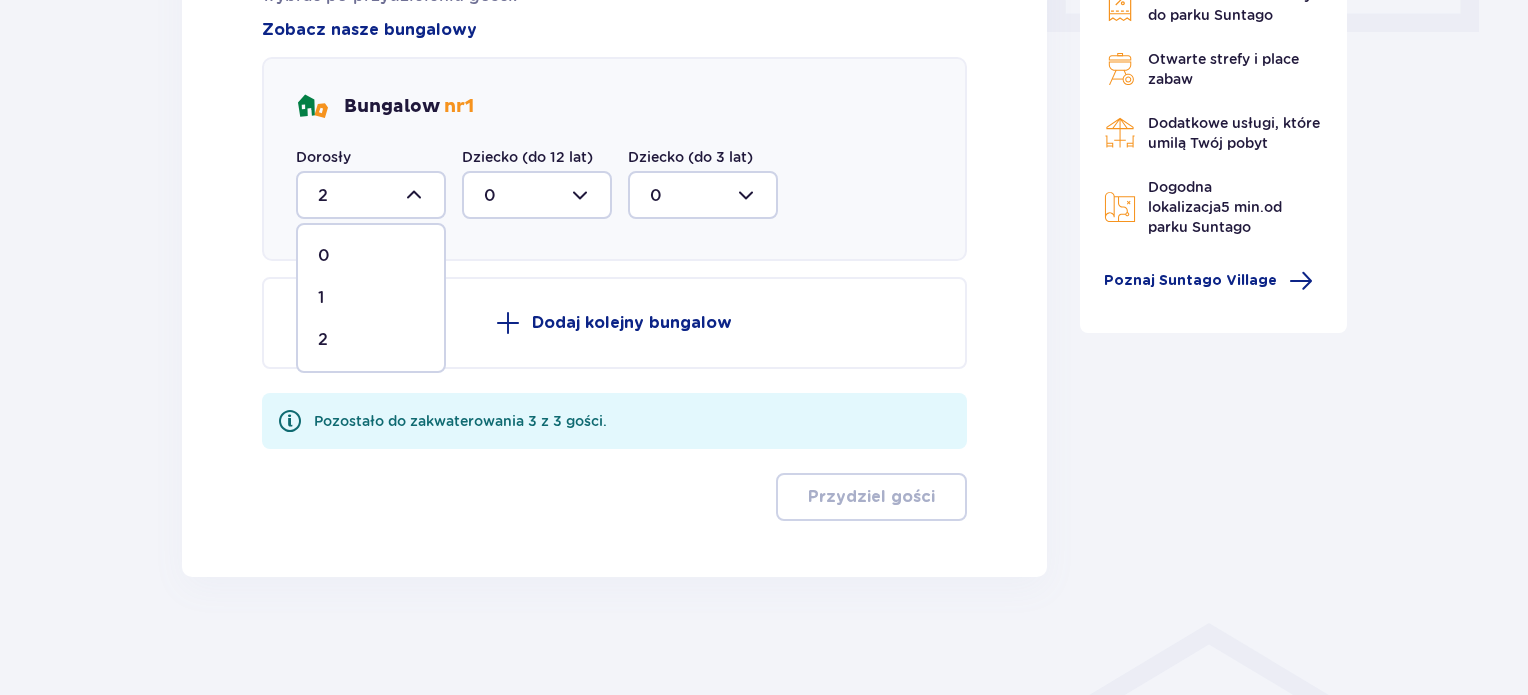 scroll, scrollTop: 886, scrollLeft: 0, axis: vertical 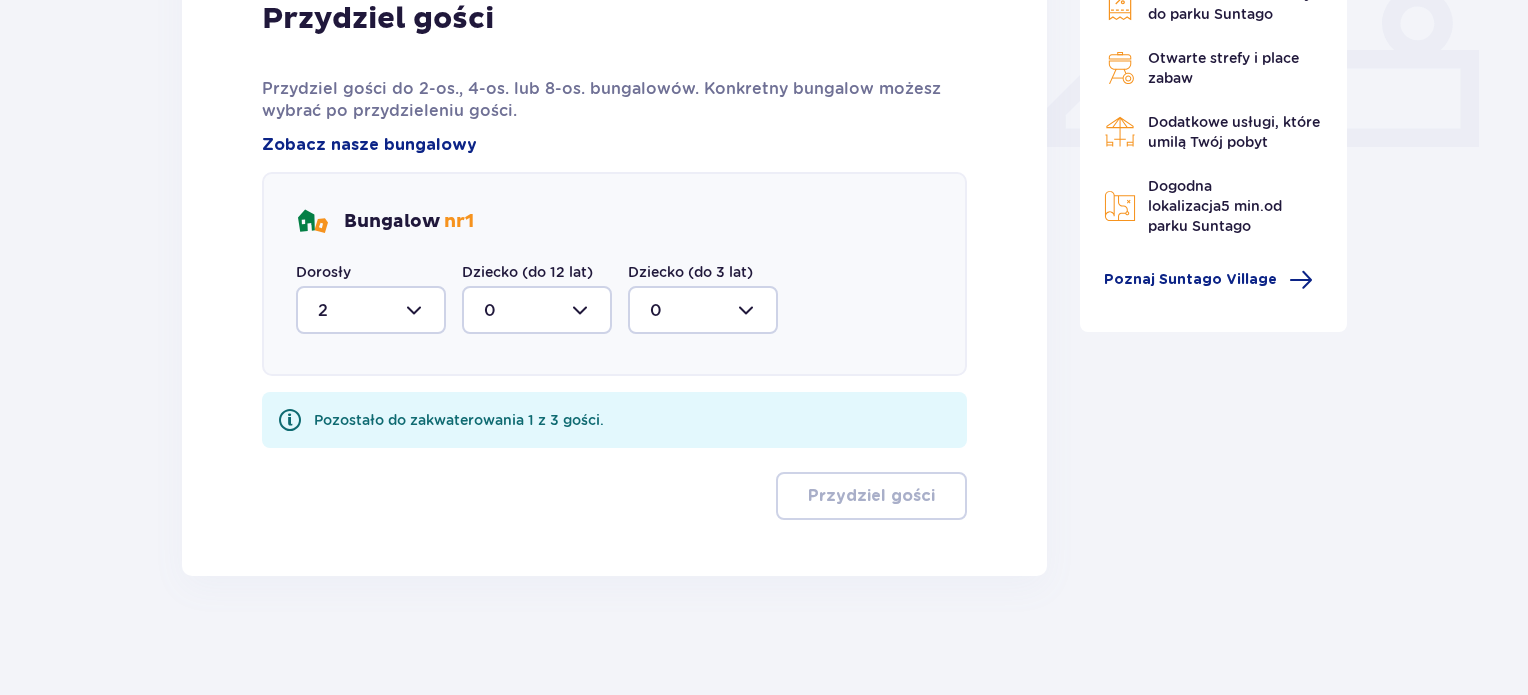 click at bounding box center [537, 310] 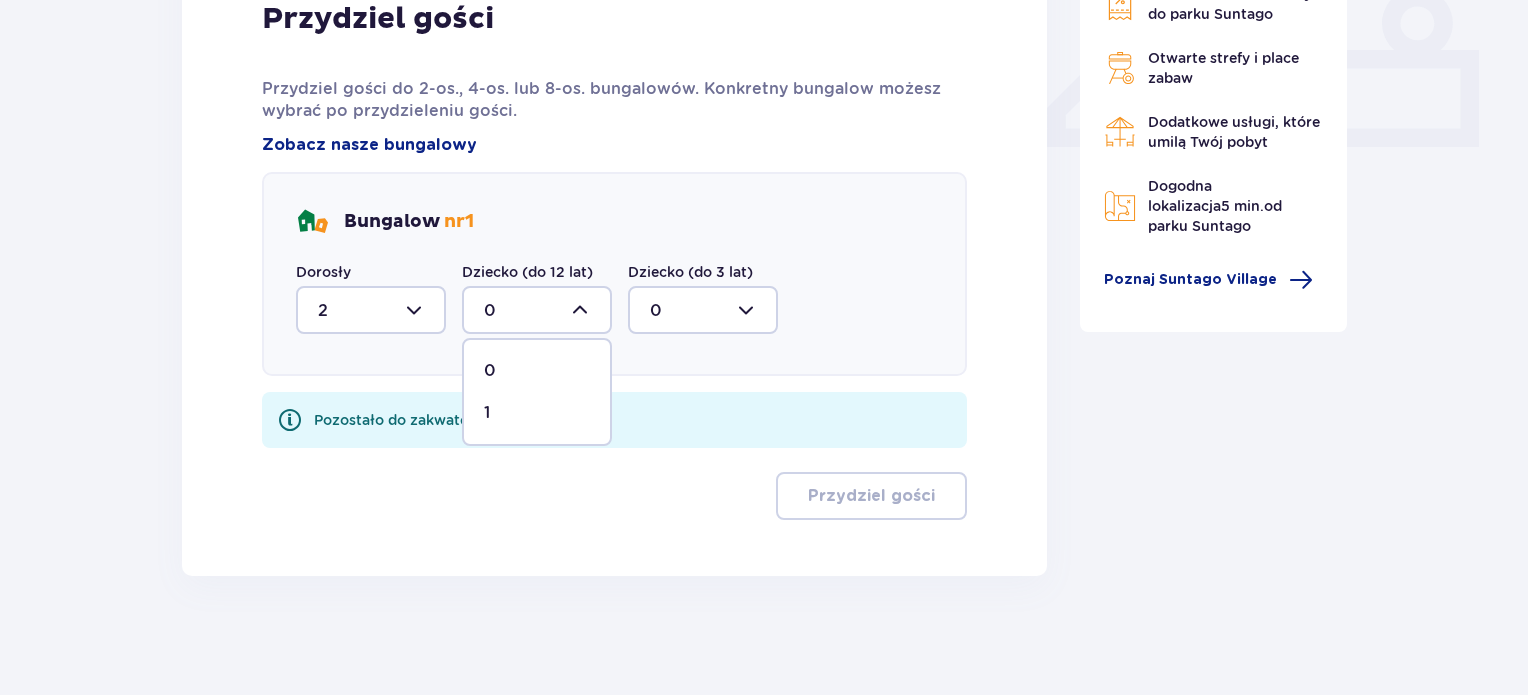 click on "1" at bounding box center [537, 413] 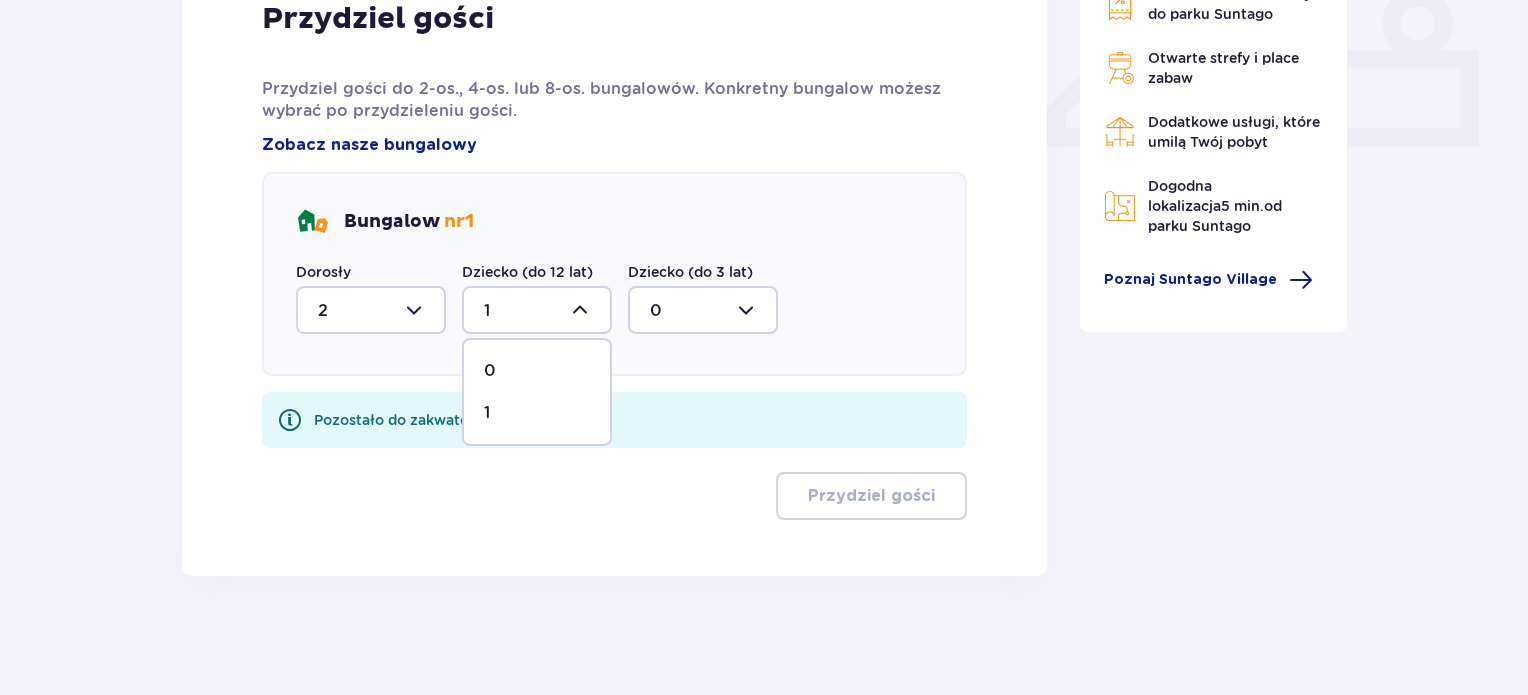 scroll, scrollTop: 806, scrollLeft: 0, axis: vertical 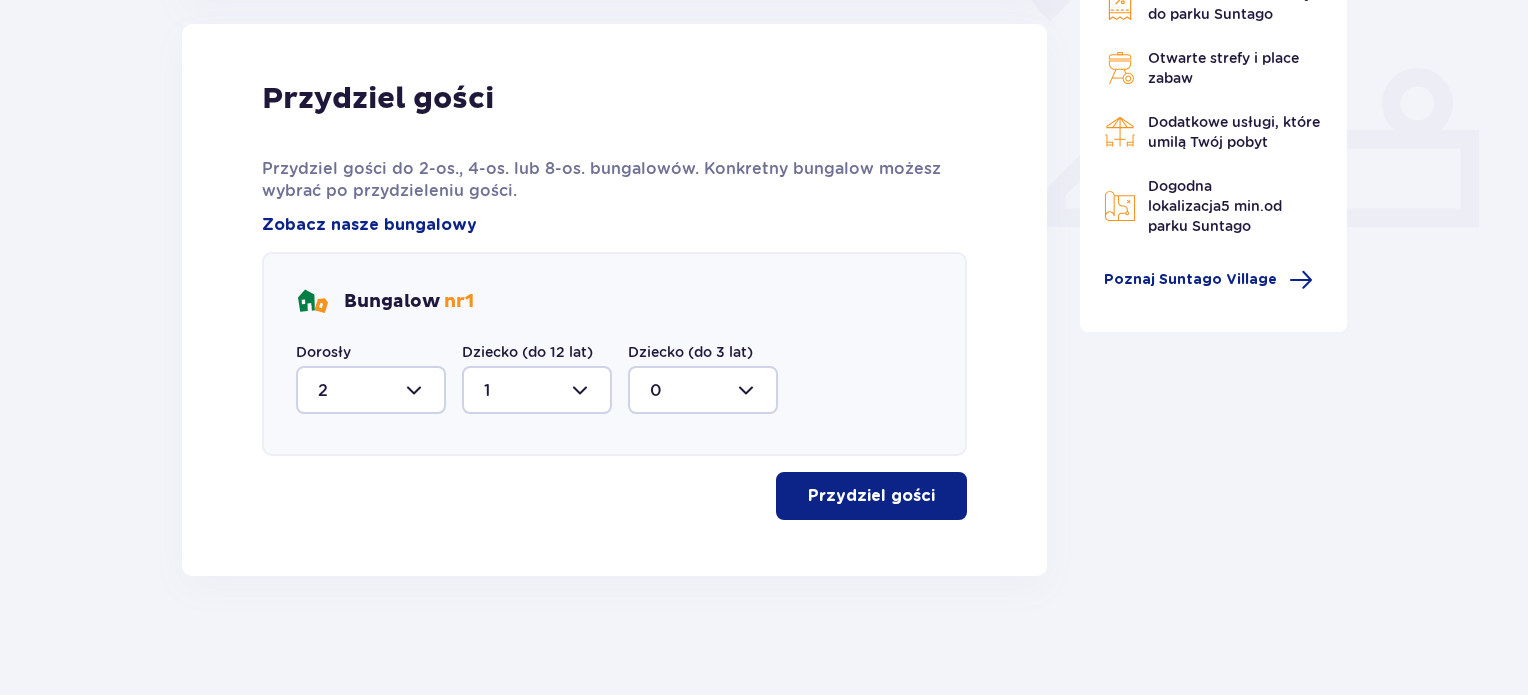 click on "Przydziel gości" at bounding box center (871, 496) 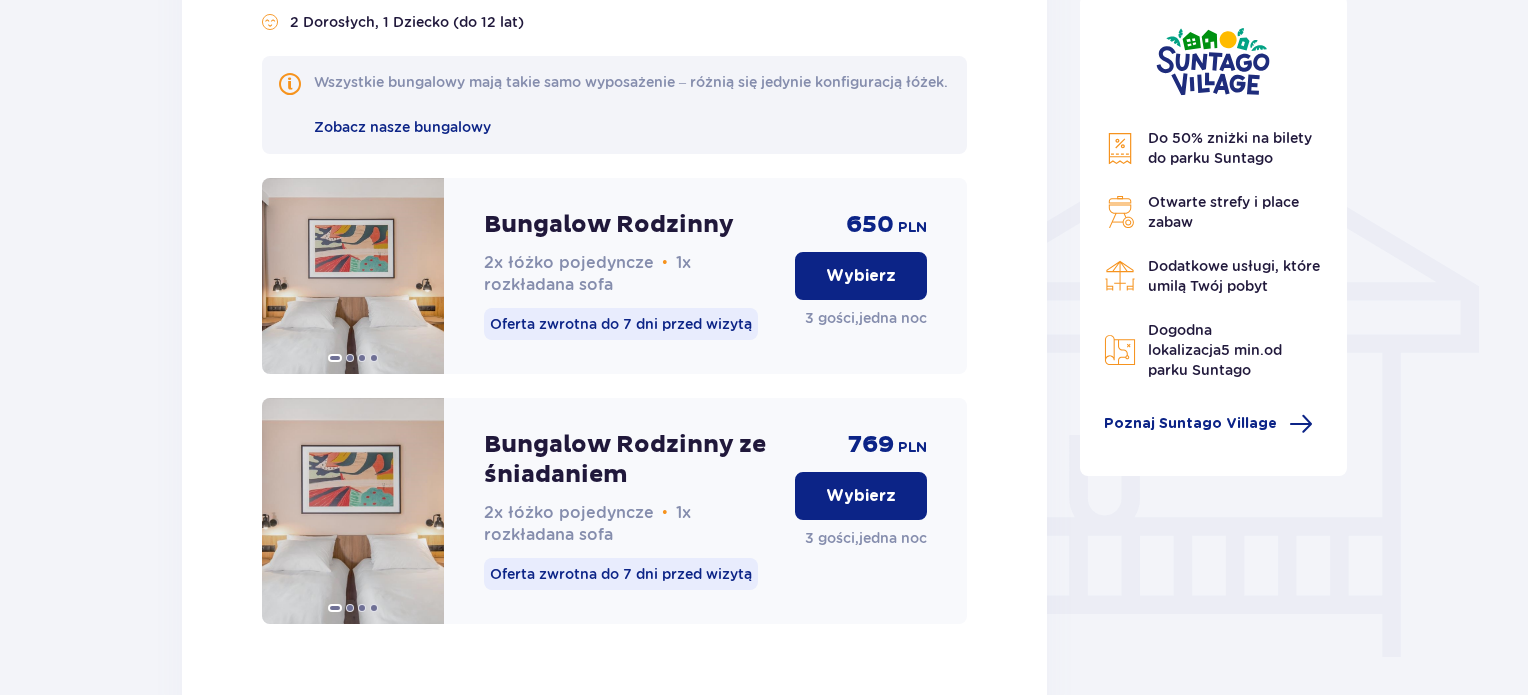 scroll, scrollTop: 1265, scrollLeft: 0, axis: vertical 